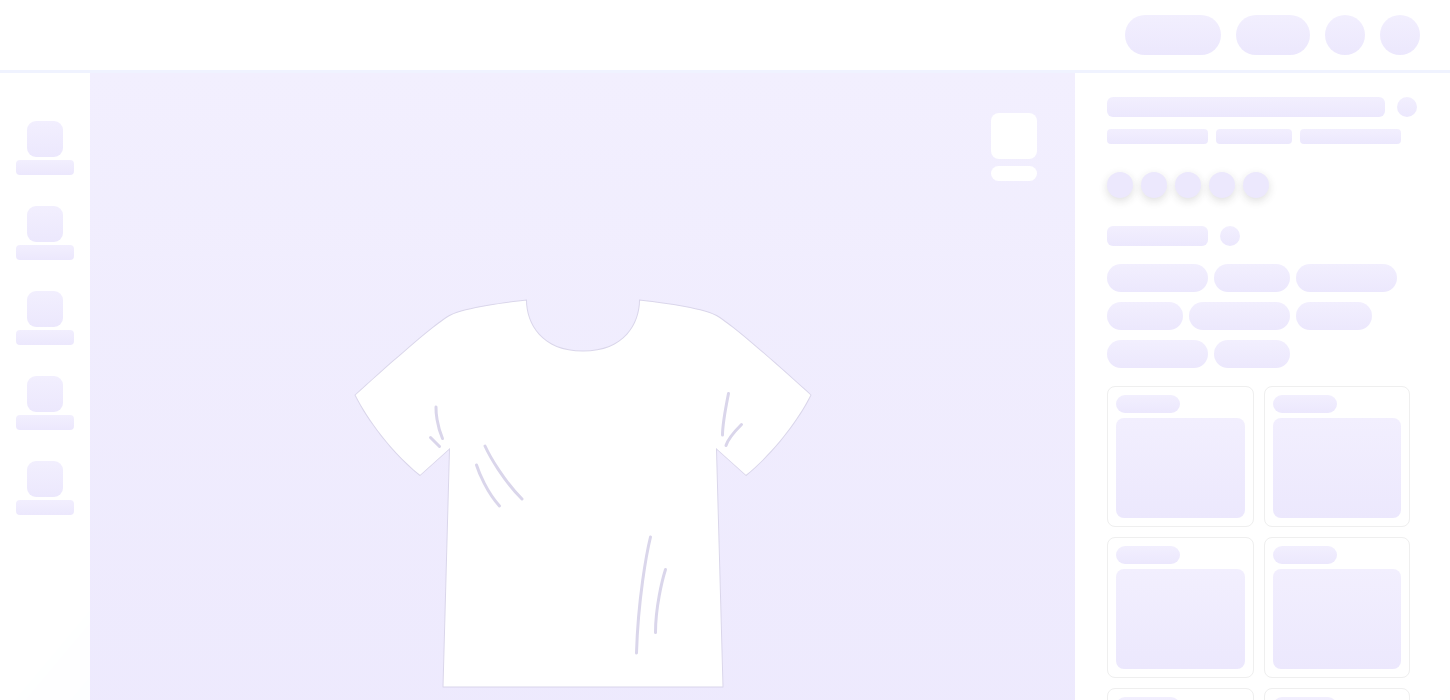 scroll, scrollTop: 0, scrollLeft: 0, axis: both 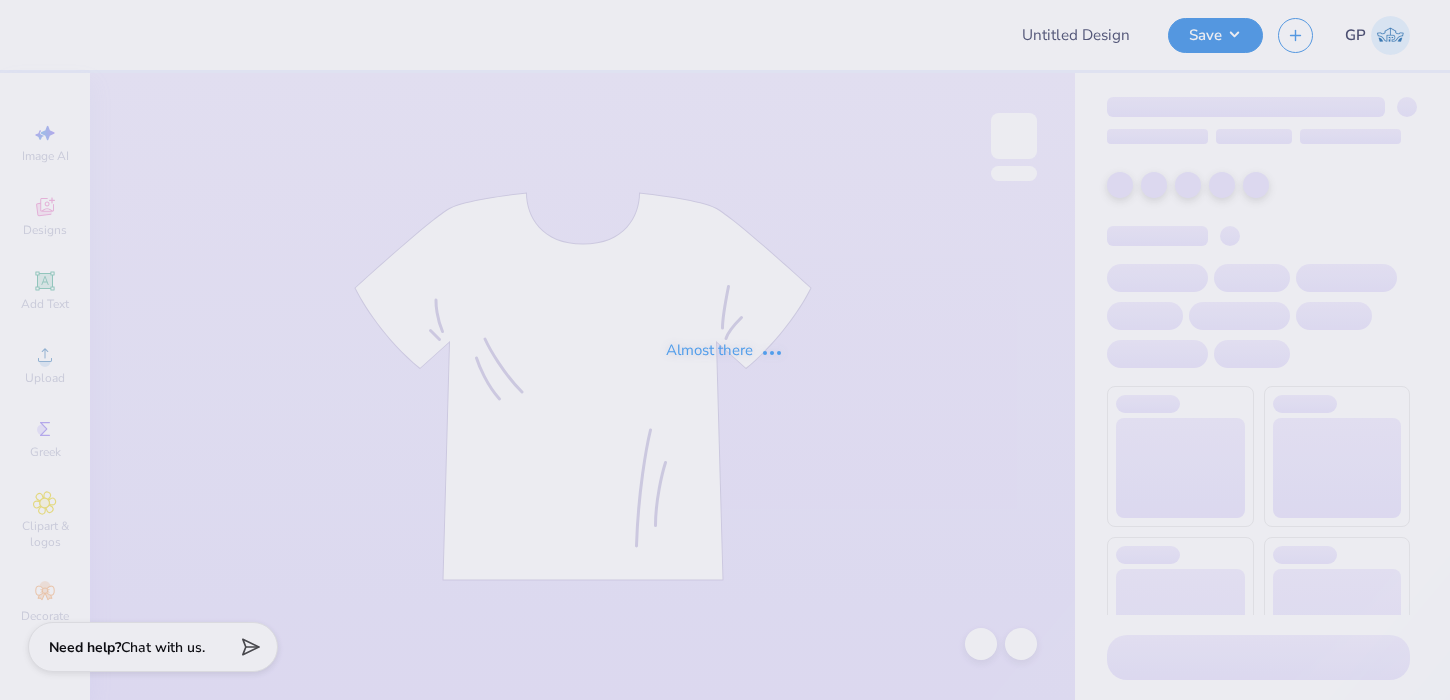 type on "[FIRST] [LAST]" 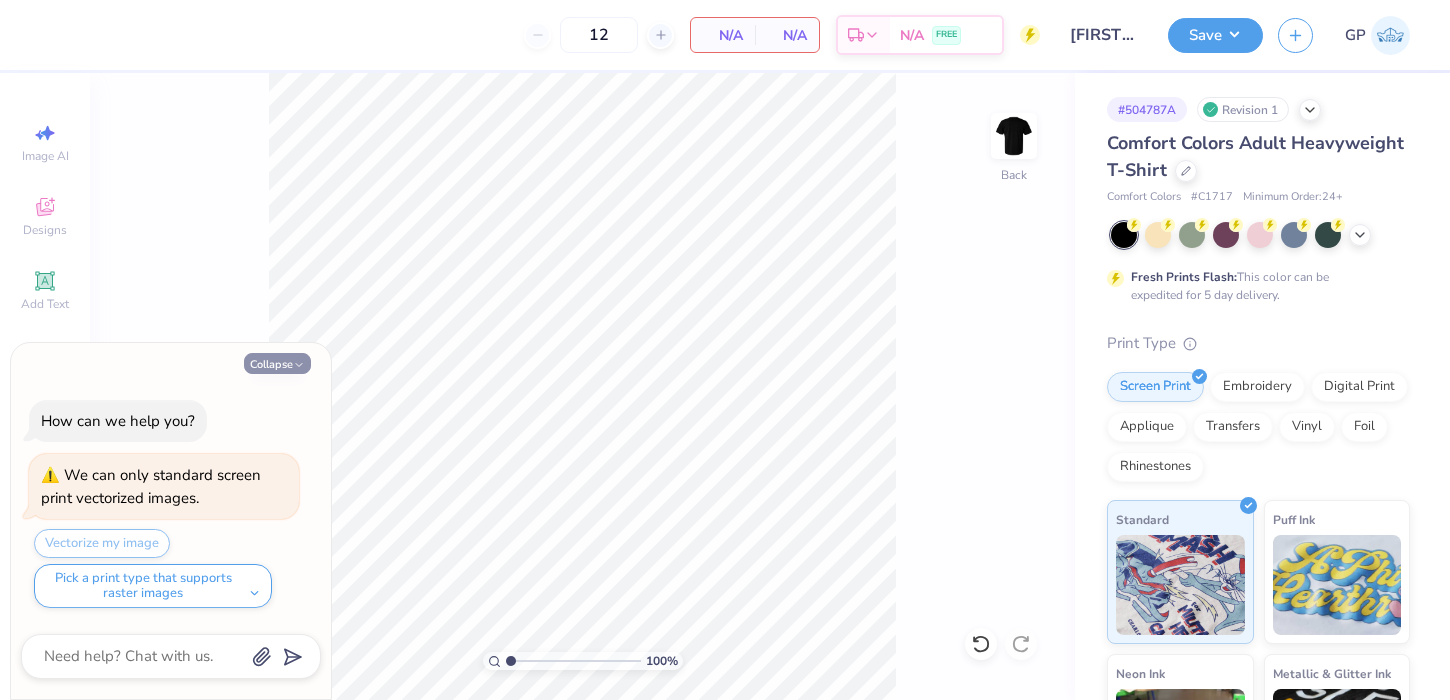 click on "Collapse" at bounding box center [277, 363] 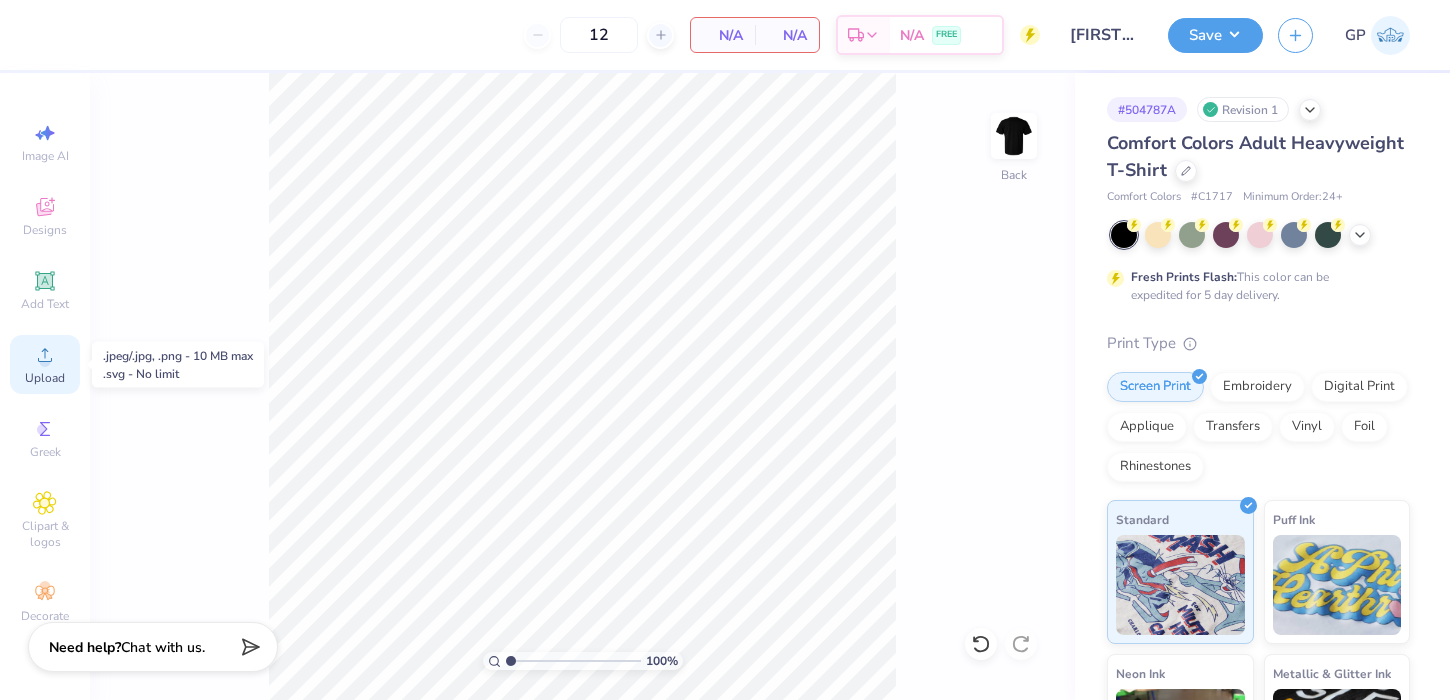 click 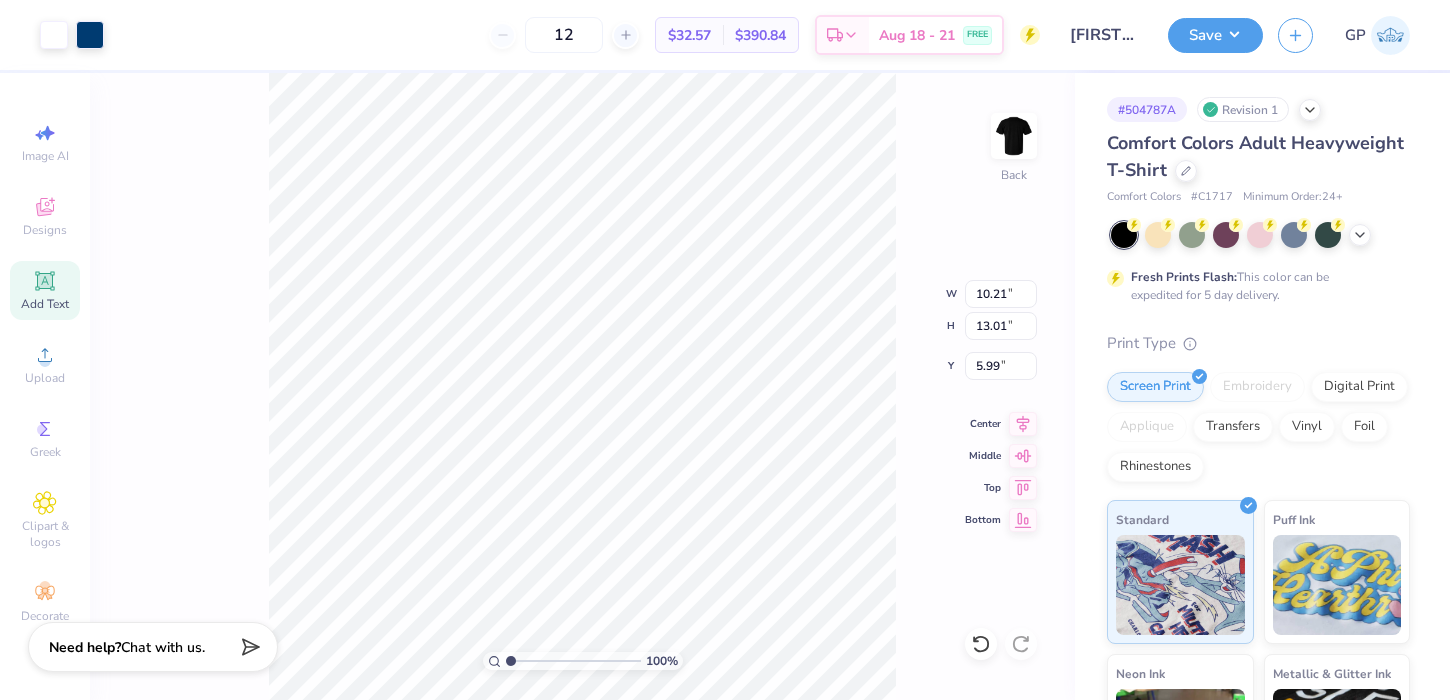 click on "Add Text" at bounding box center [45, 290] 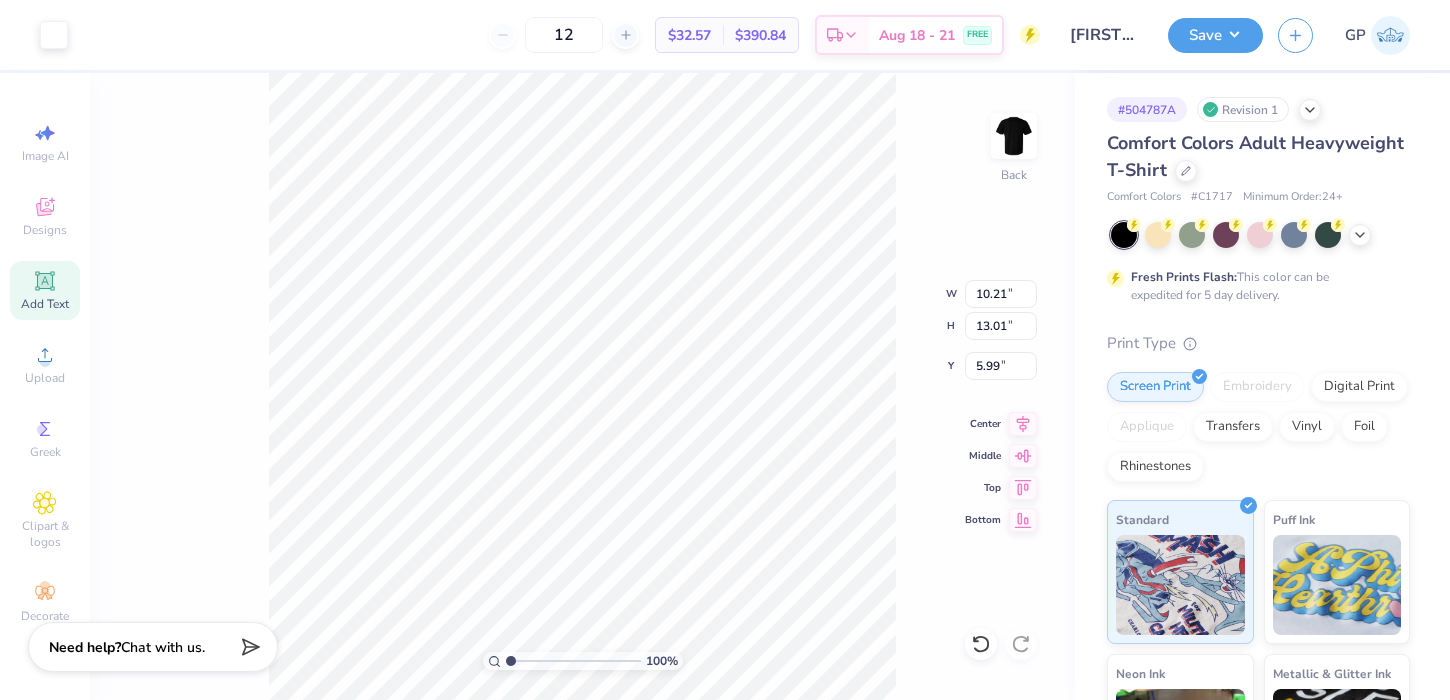 type on "5.59" 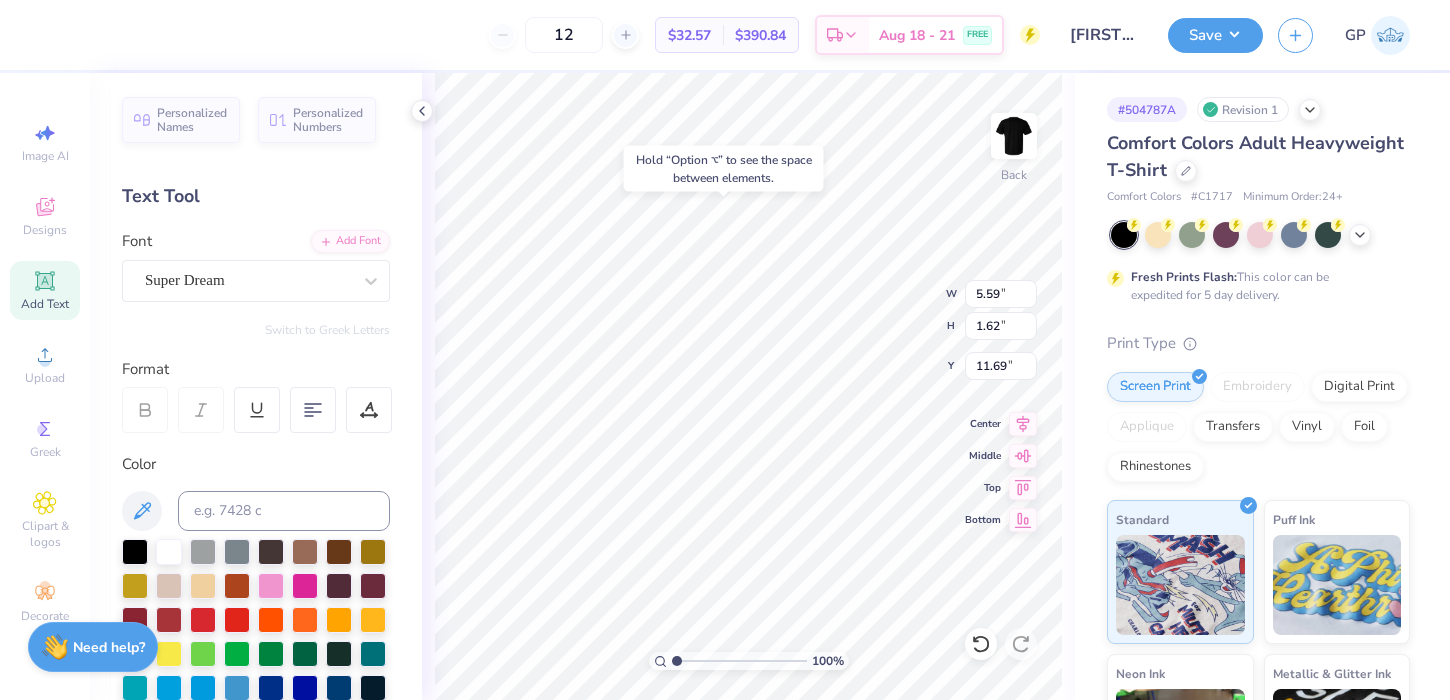 type on "3.00" 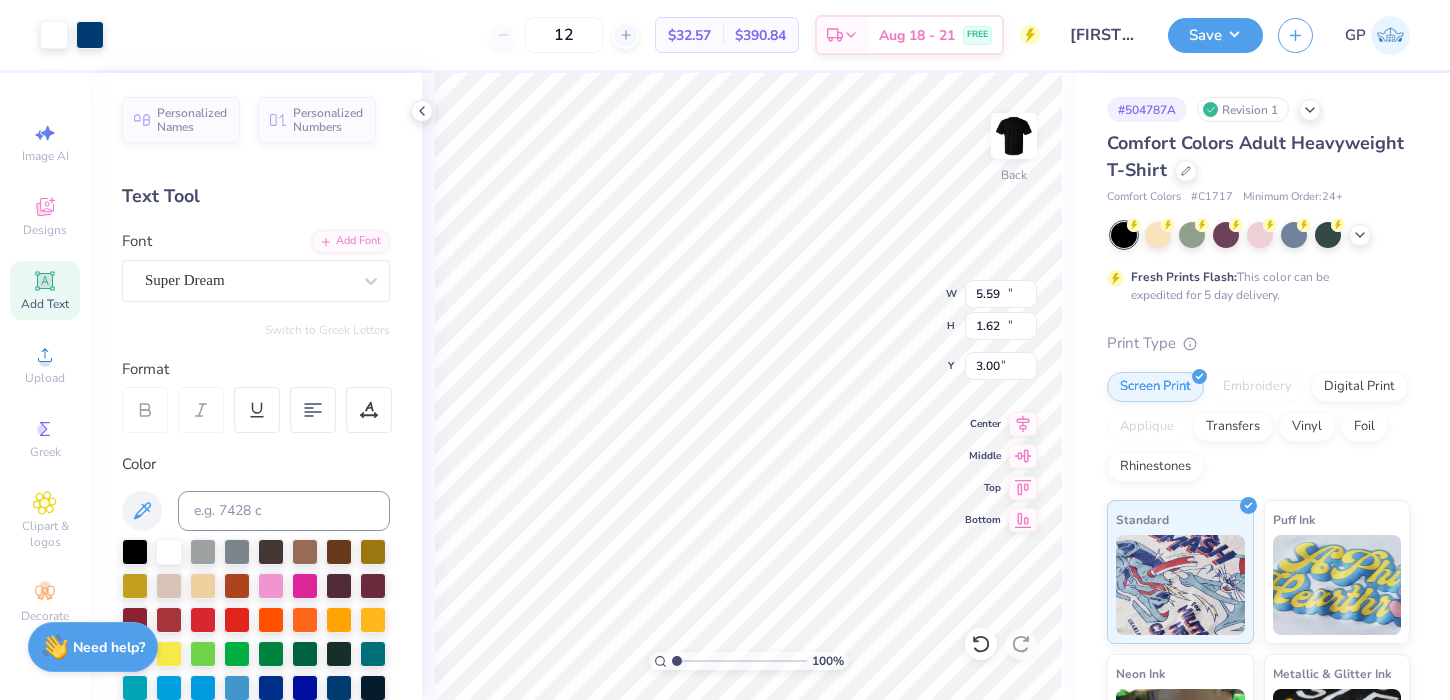 type on "10.21" 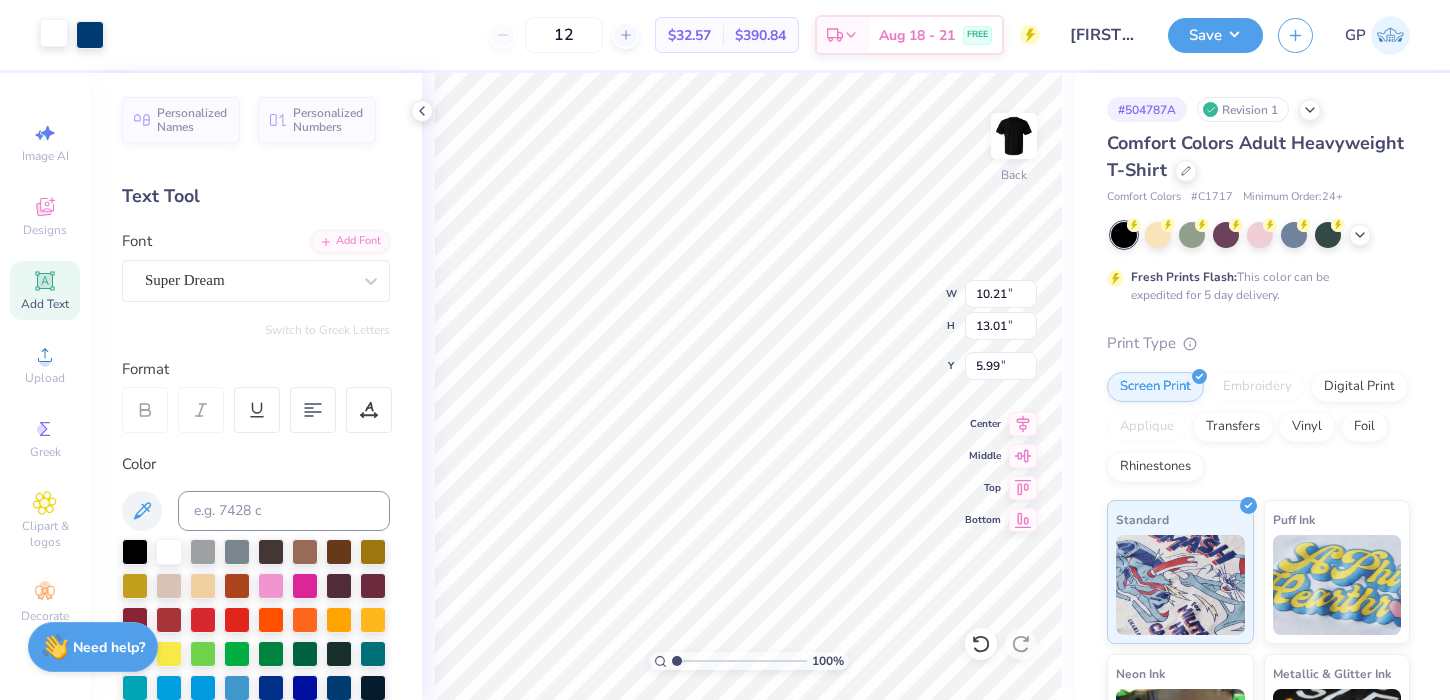 click at bounding box center (54, 33) 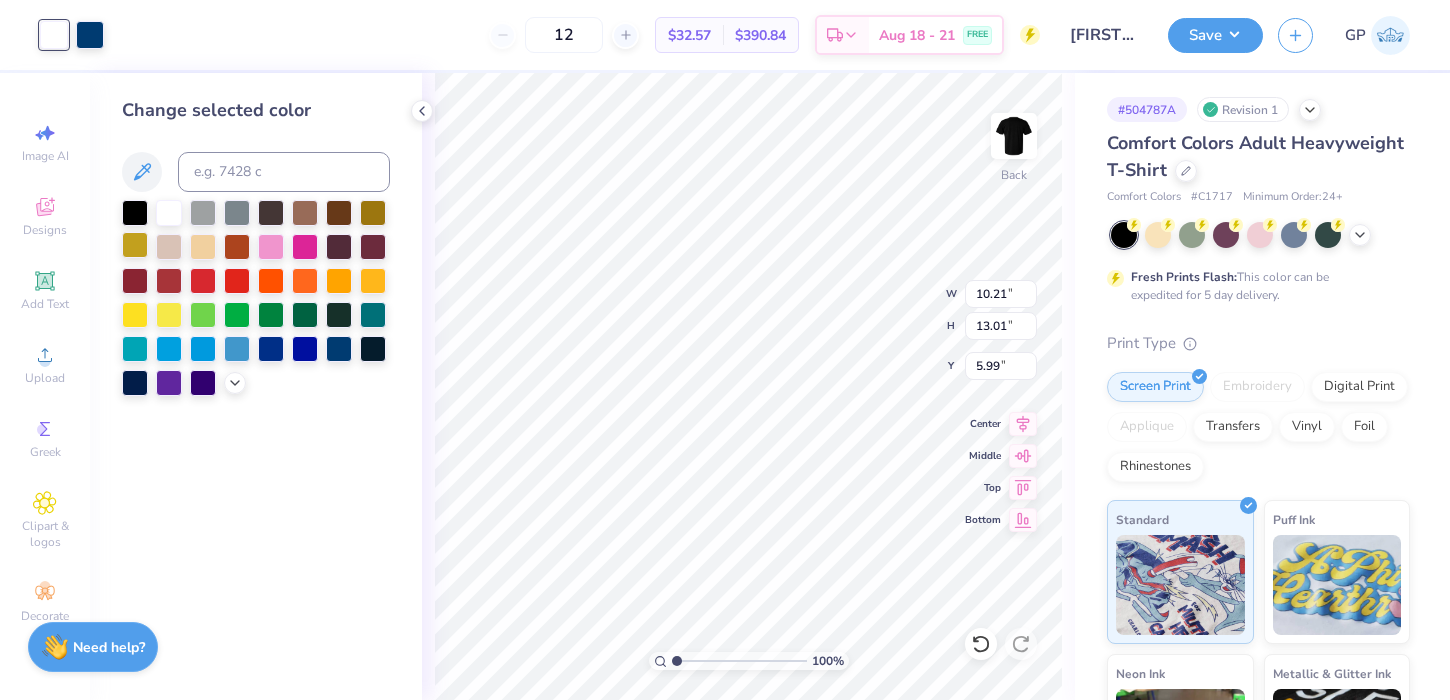 click at bounding box center (135, 245) 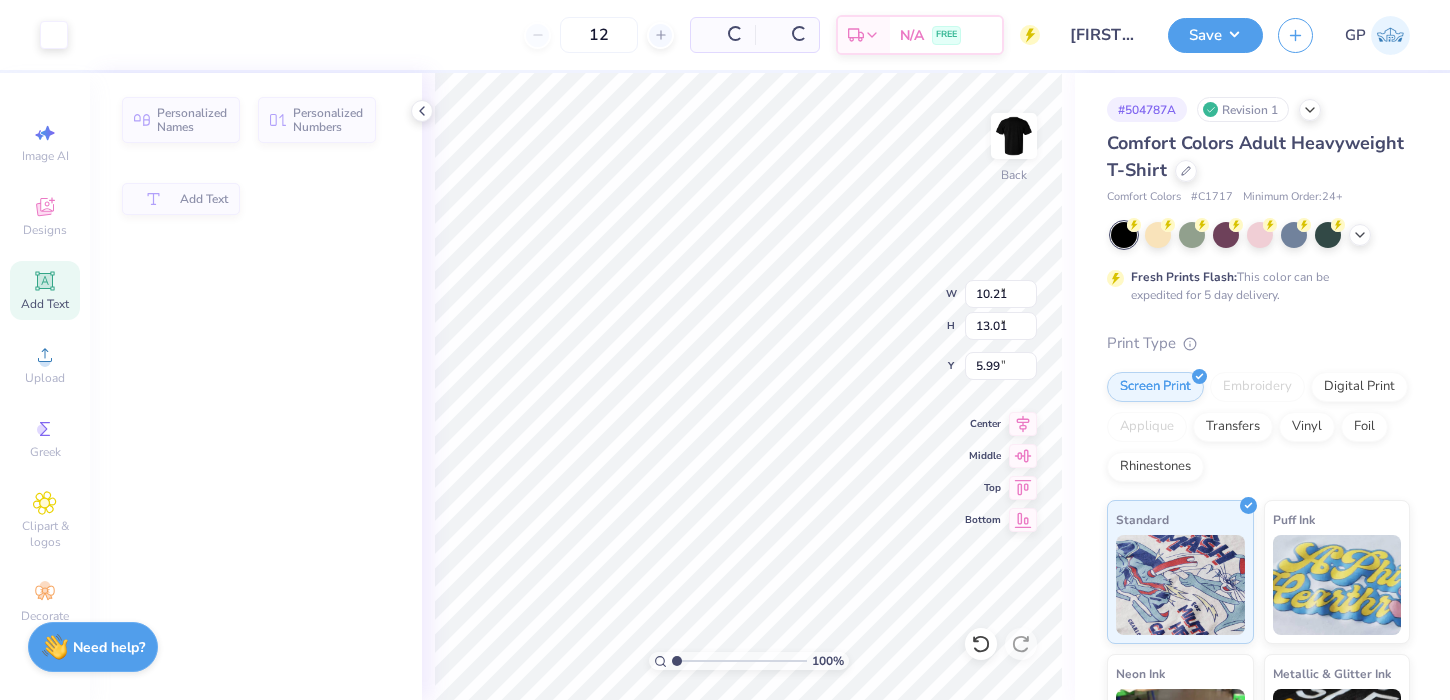 type on "5.59" 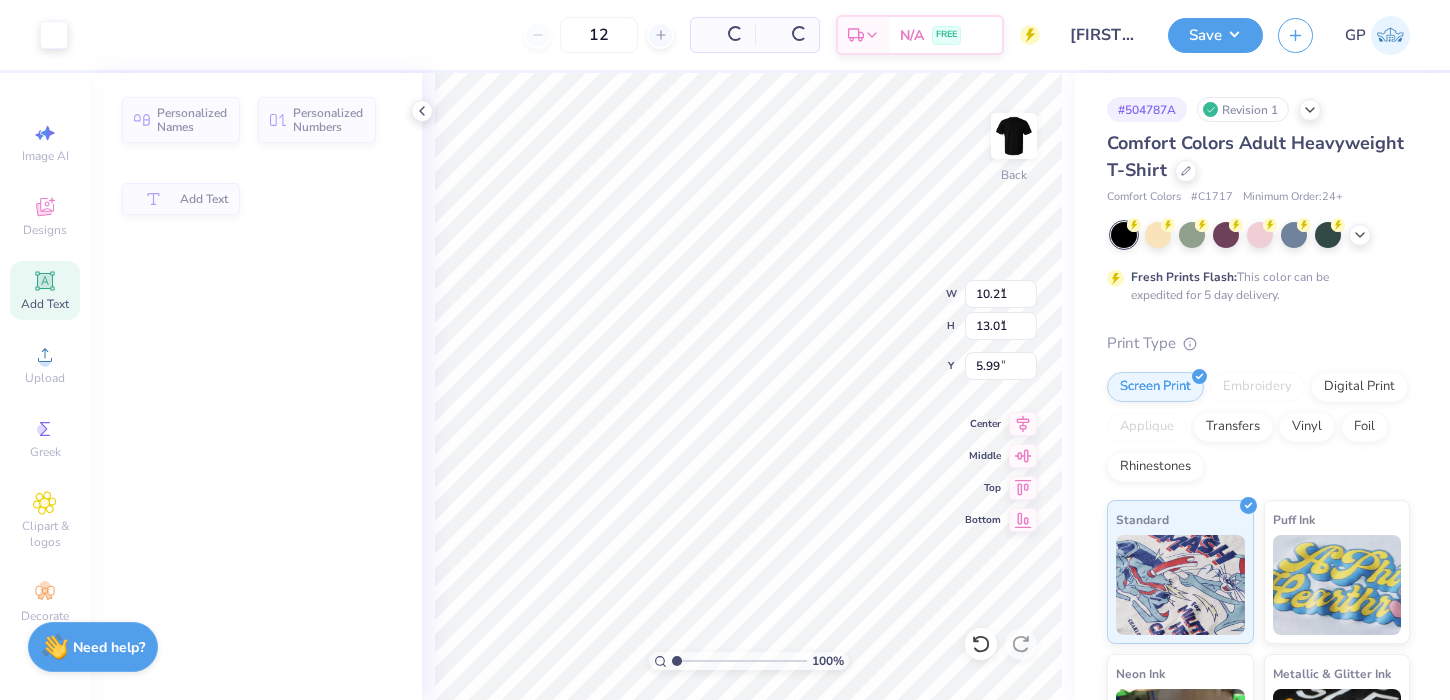 type on "1.62" 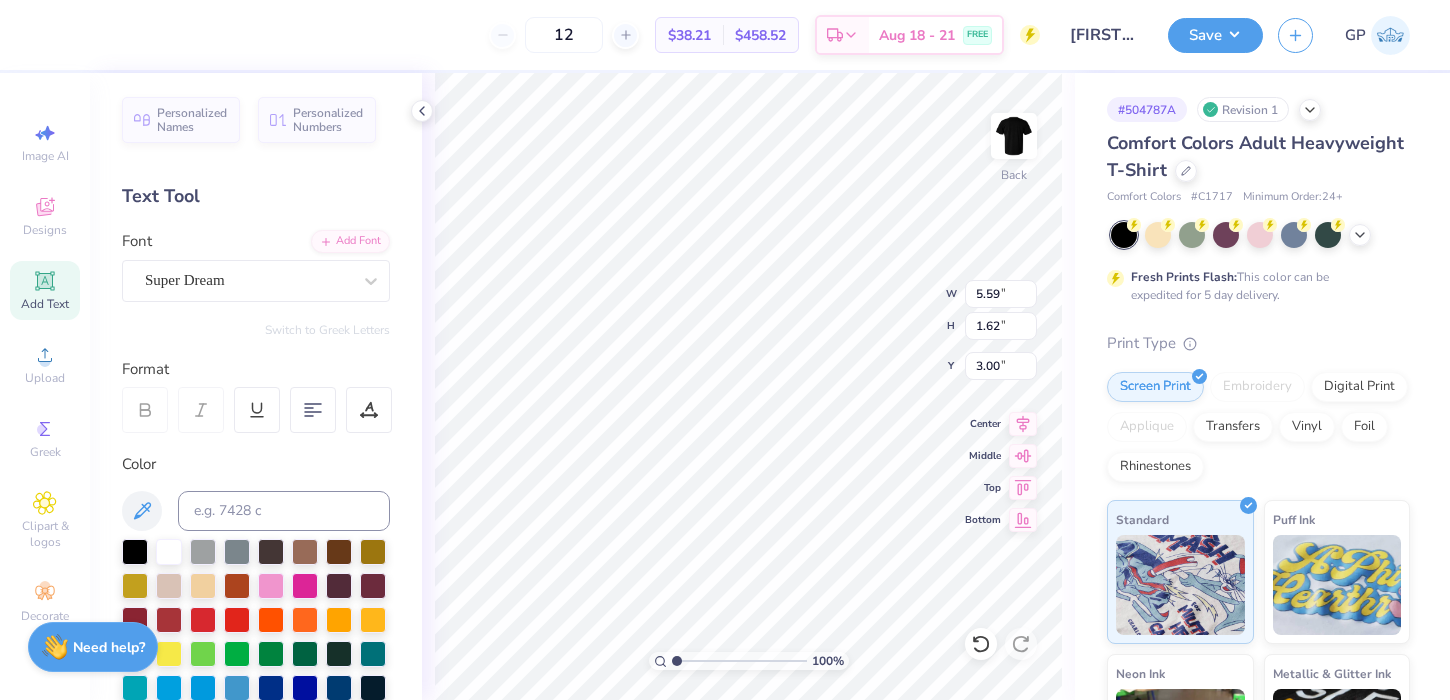 type on "Madison Business" 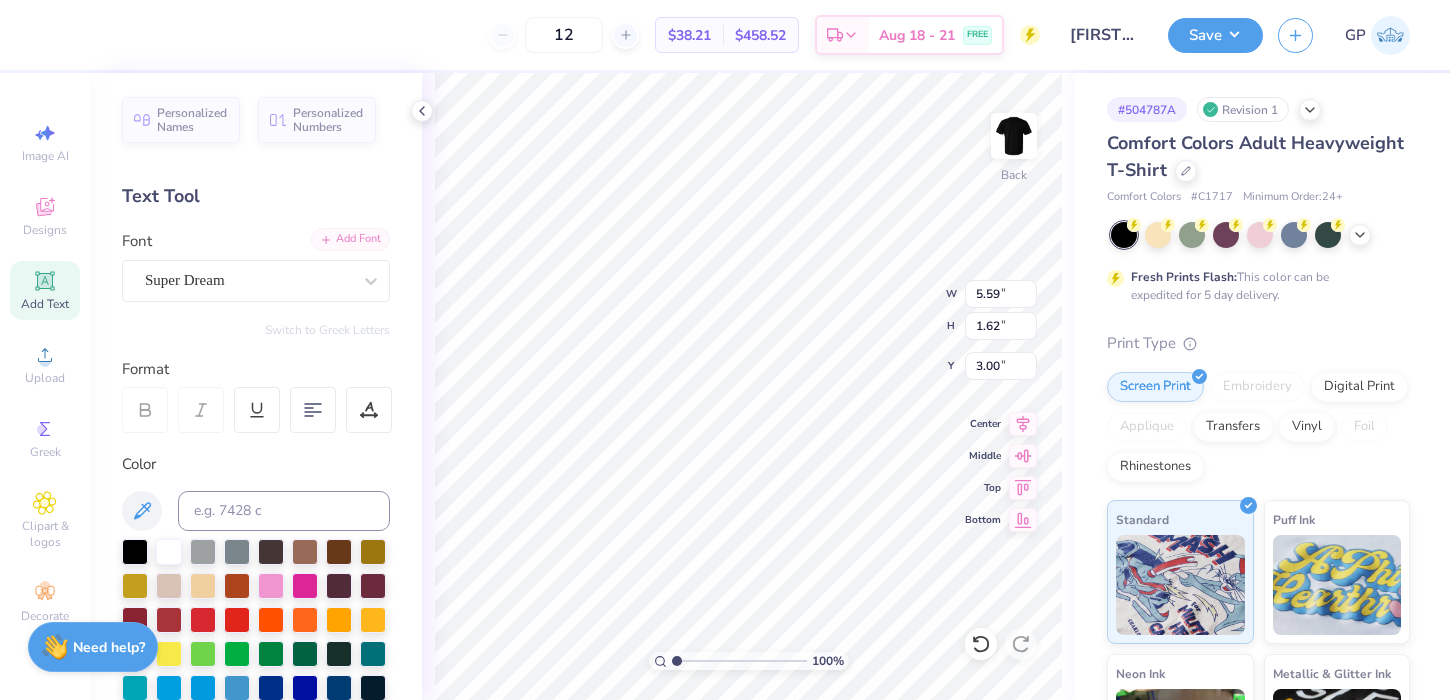 type on "14.17" 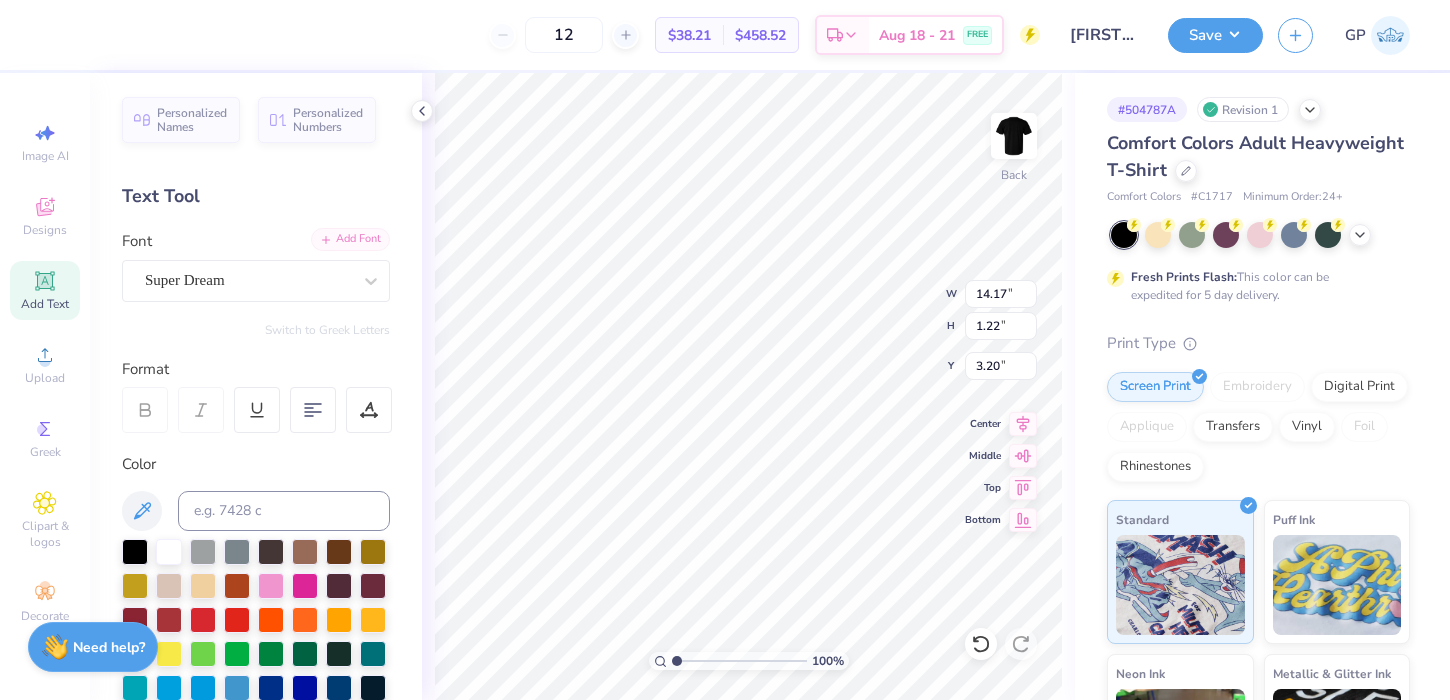 click on "Add Font" at bounding box center [350, 239] 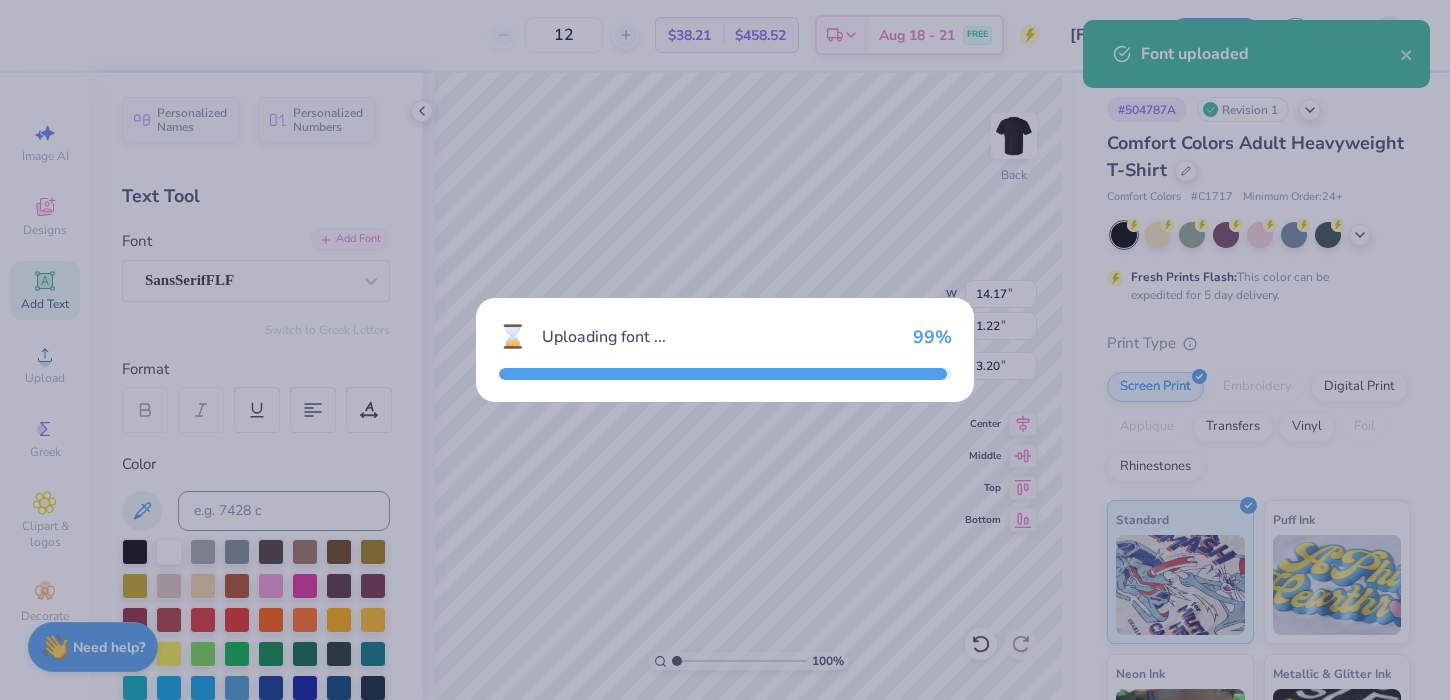 type on "12.51" 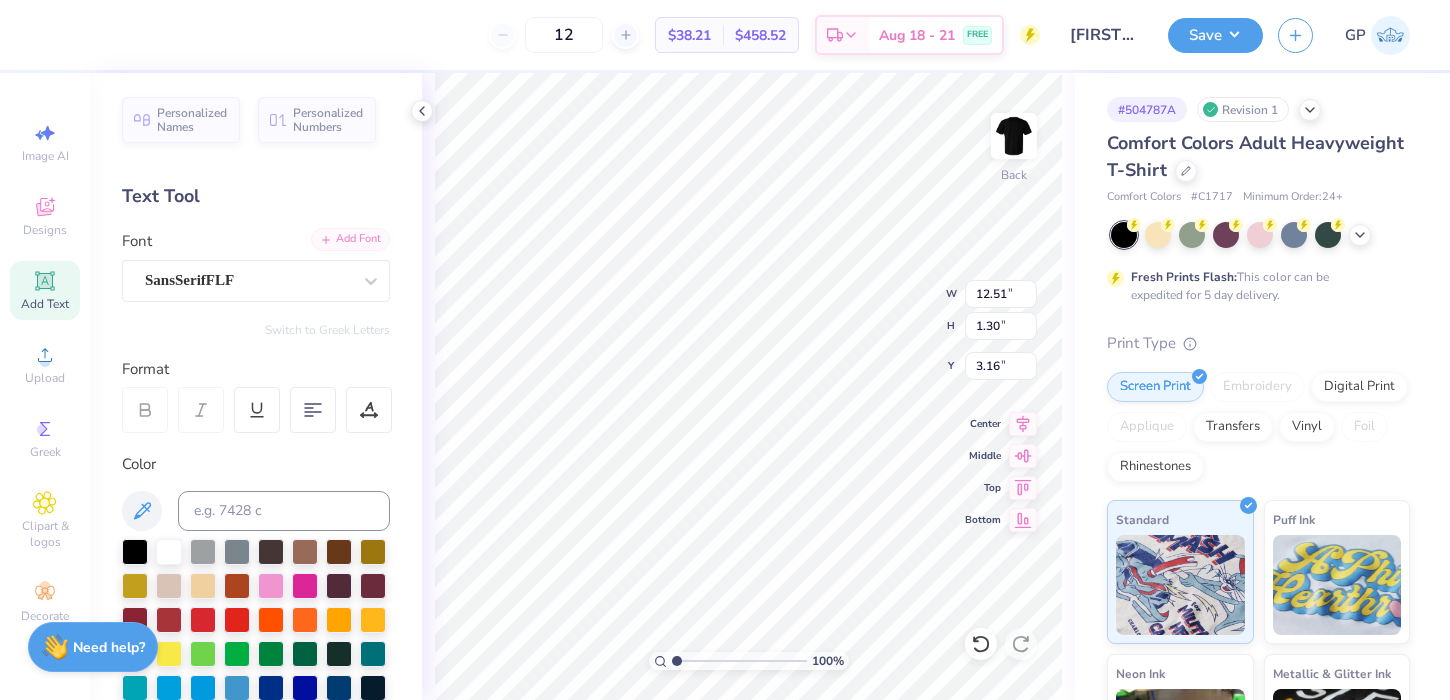 click on "Add Font" at bounding box center [350, 239] 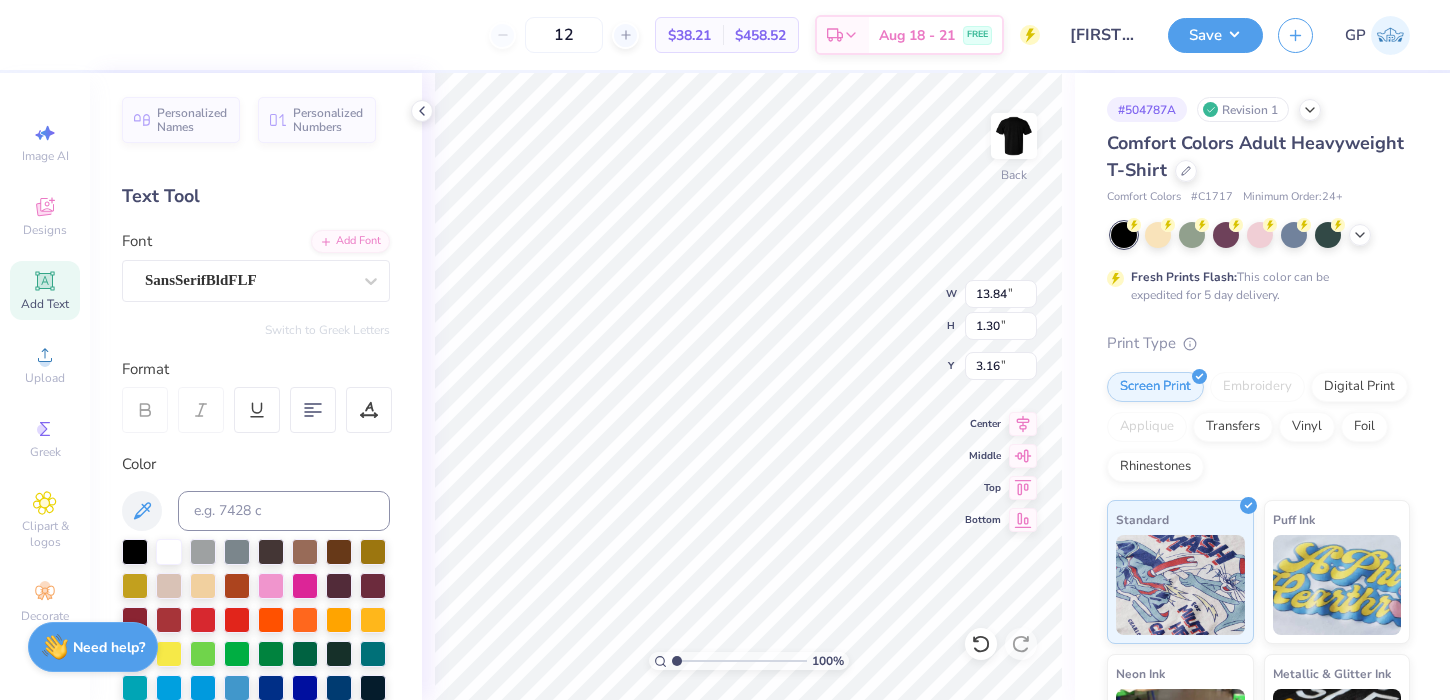 type on "10.08" 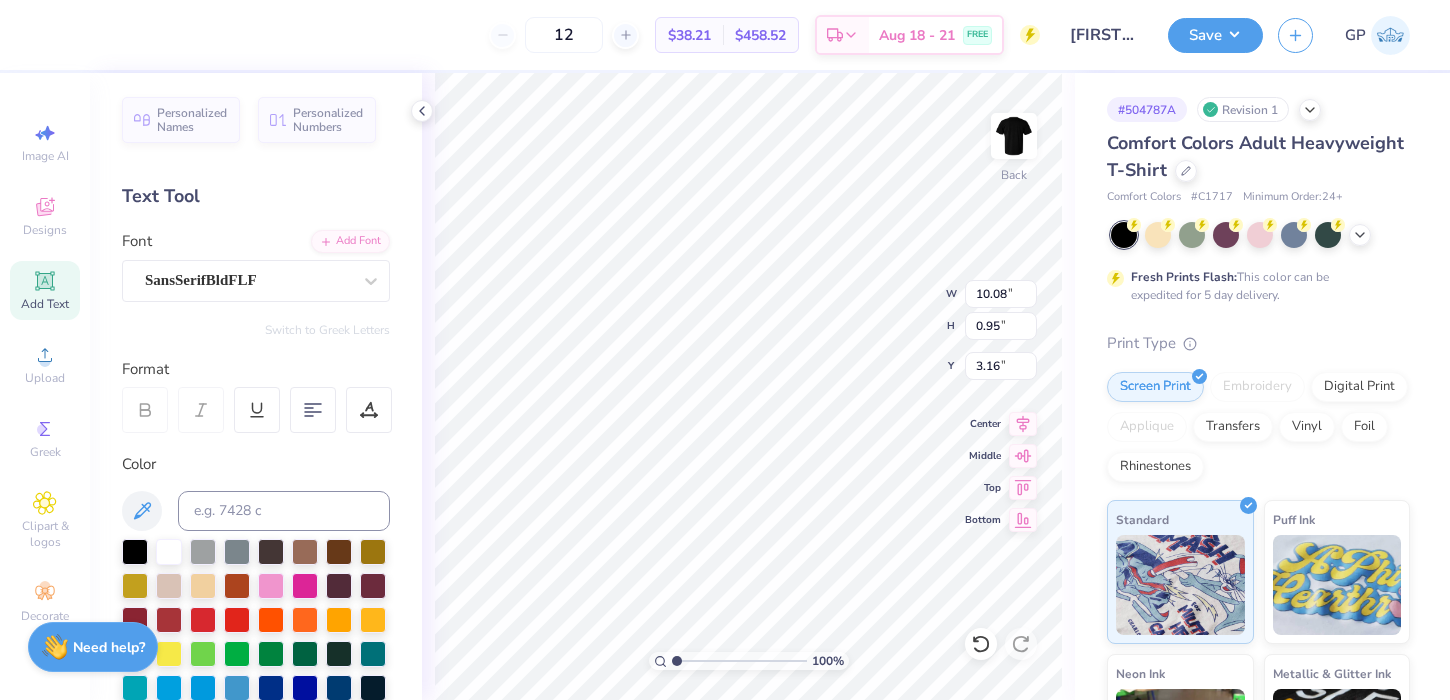 type on "5.99" 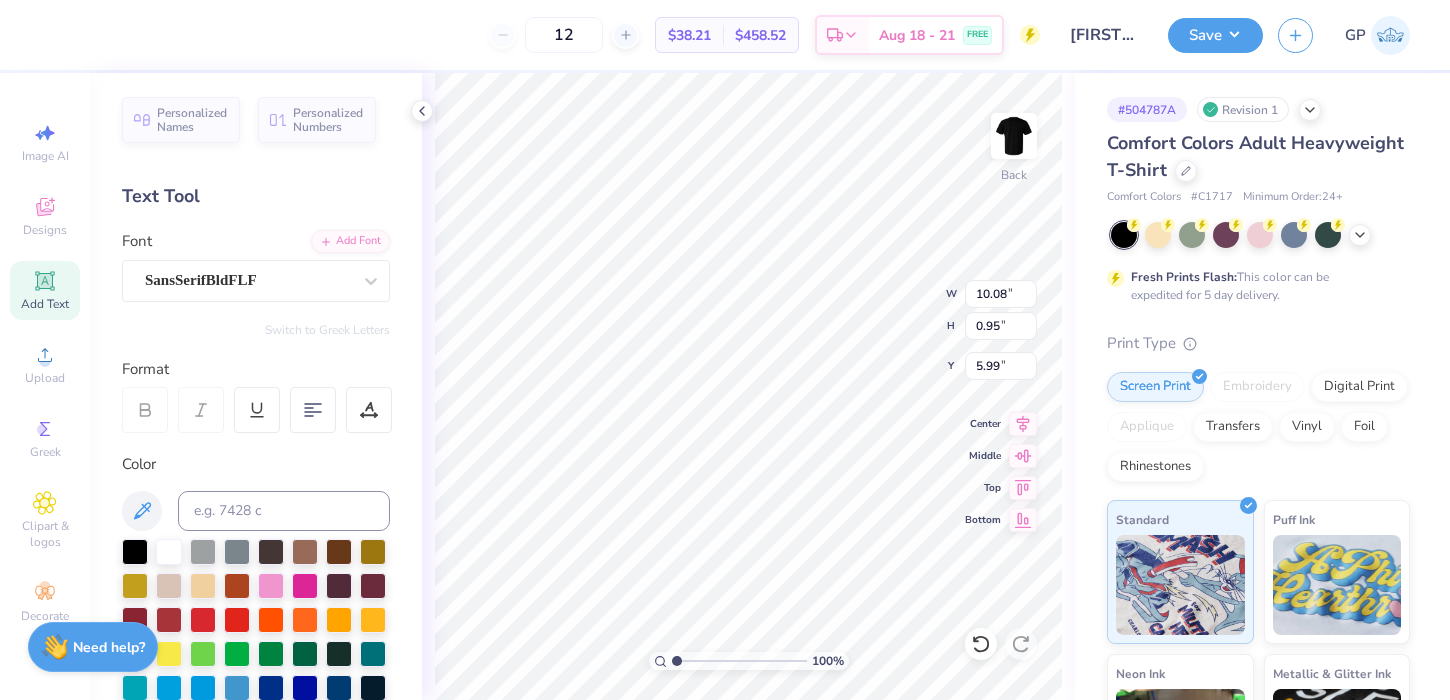type on "1.98" 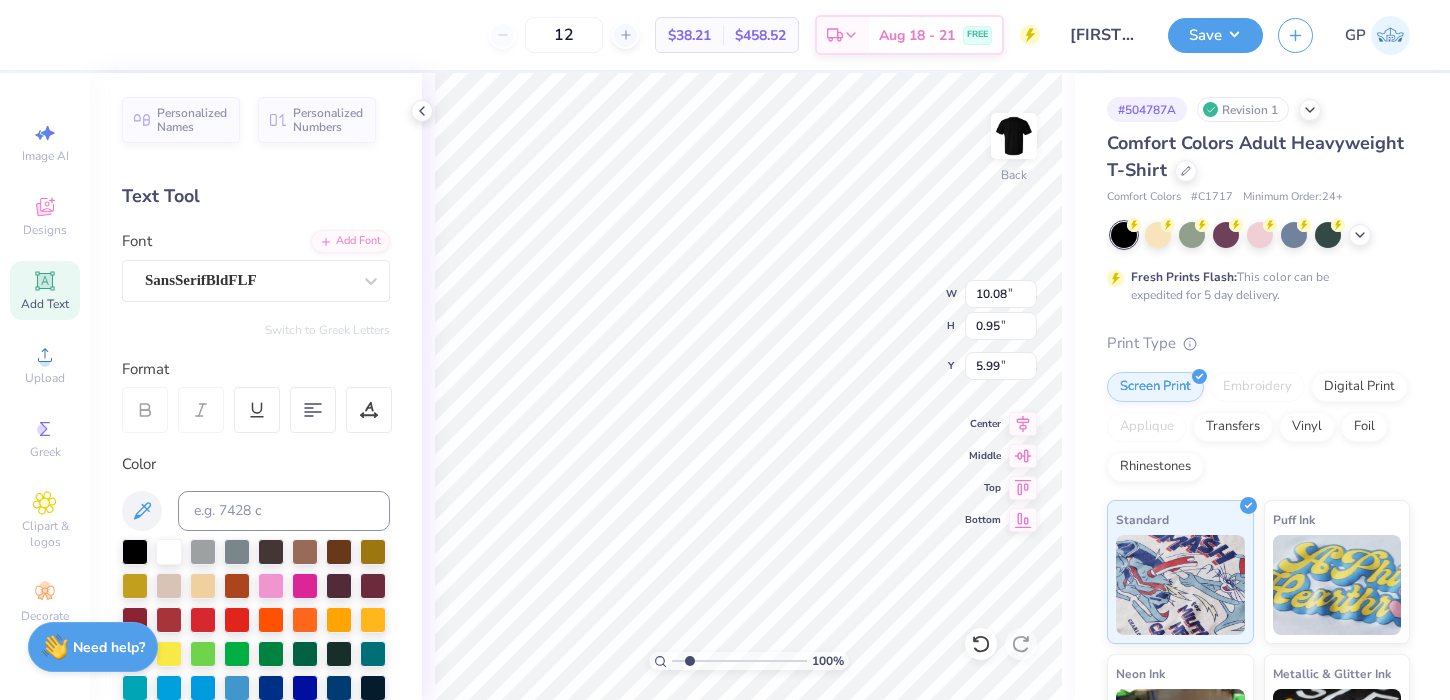 click at bounding box center [739, 661] 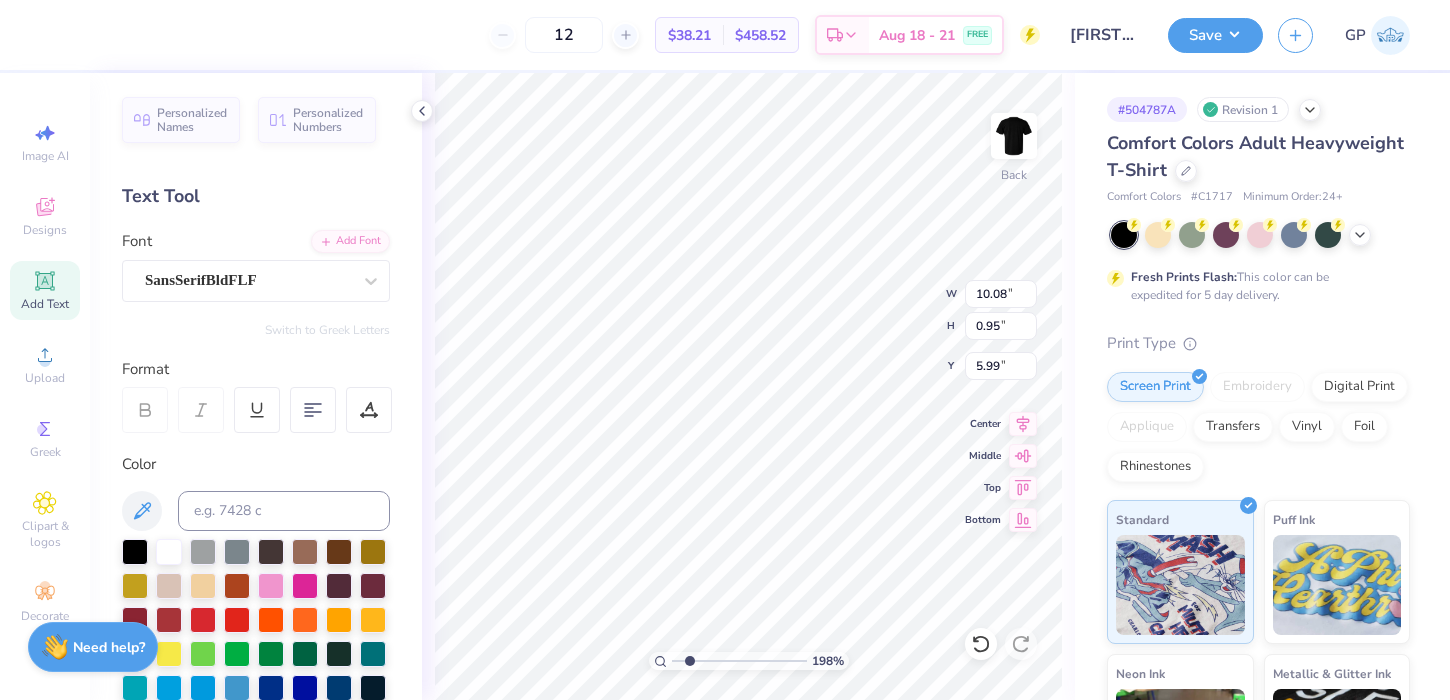type on "10.13" 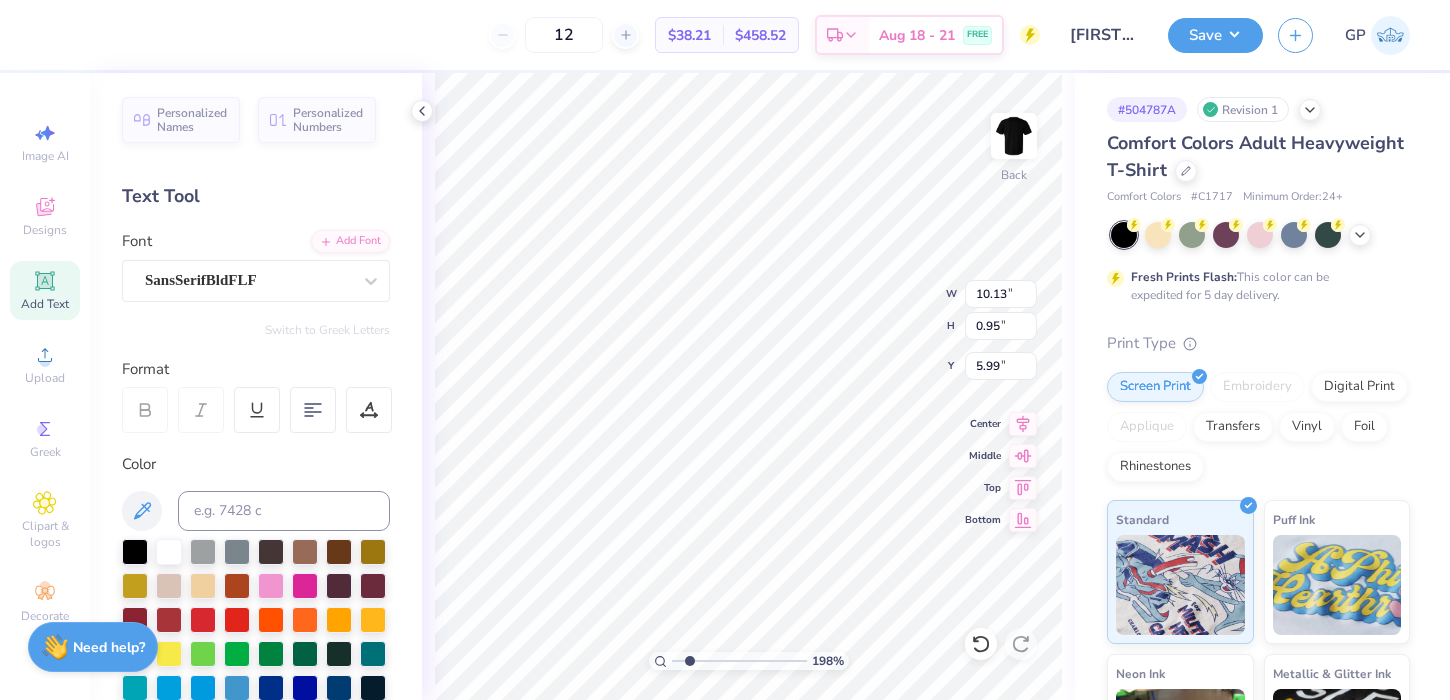 type on "3.46" 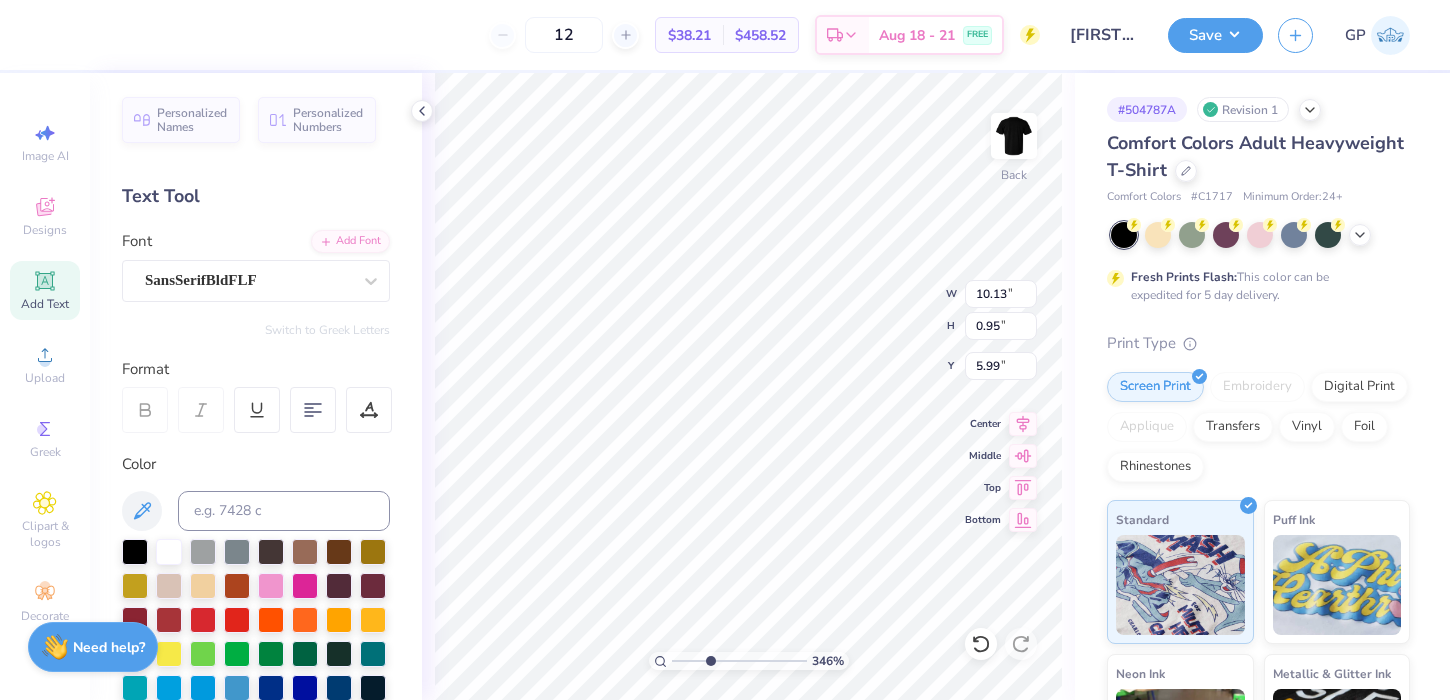 type on "10.19" 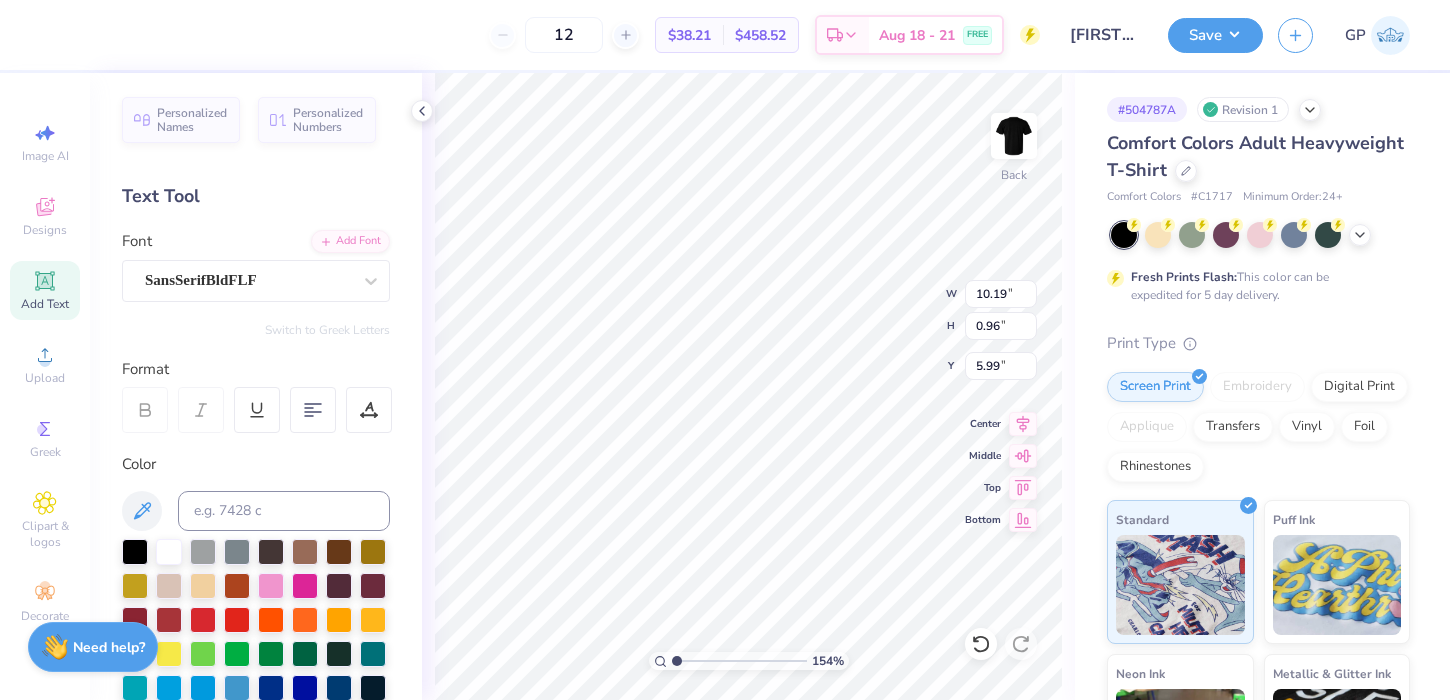 drag, startPoint x: 706, startPoint y: 666, endPoint x: 627, endPoint y: 641, distance: 82.86133 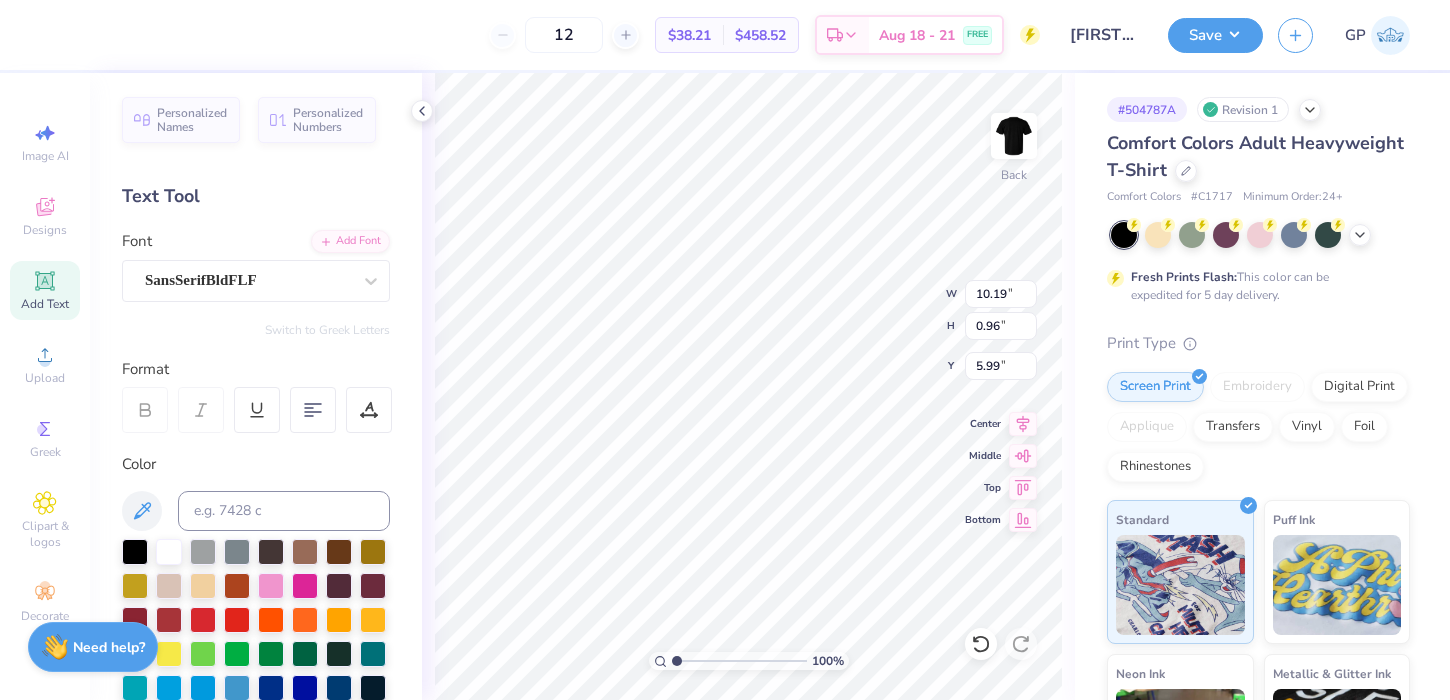 type on "19.01" 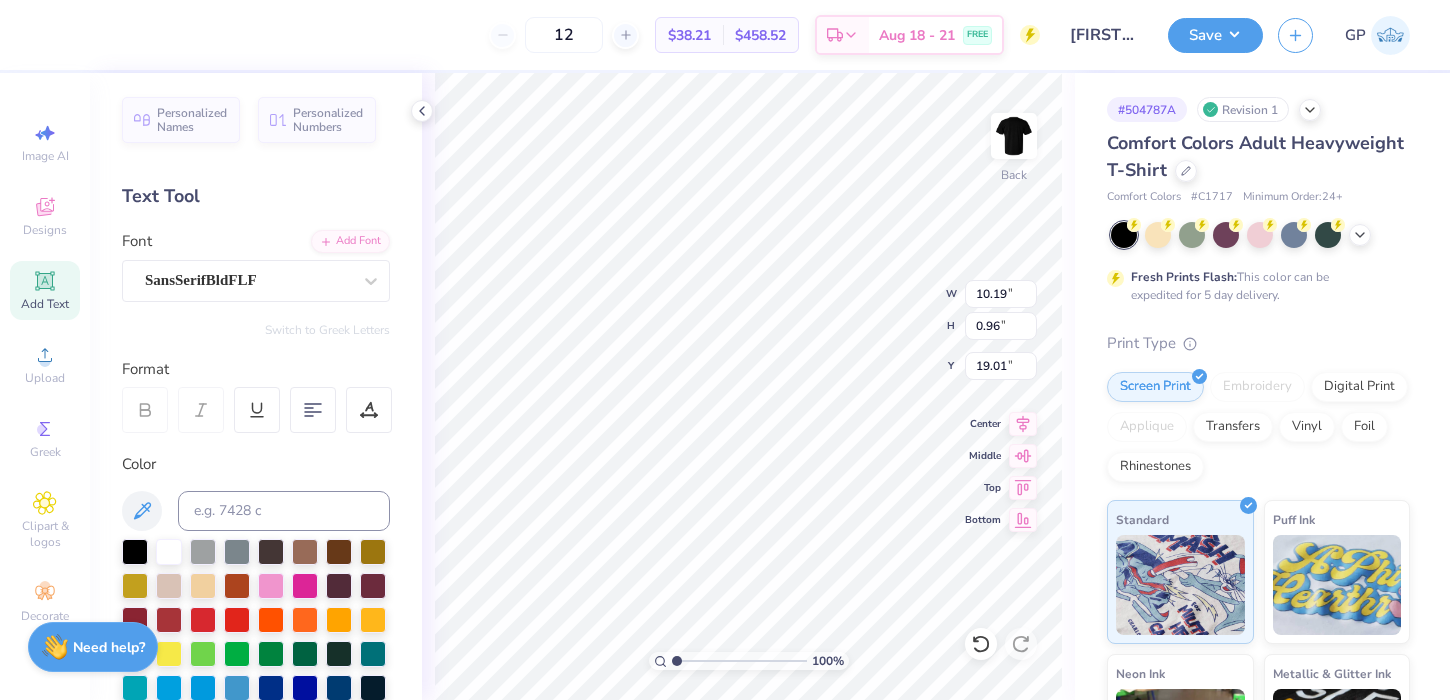 type on "2.77" 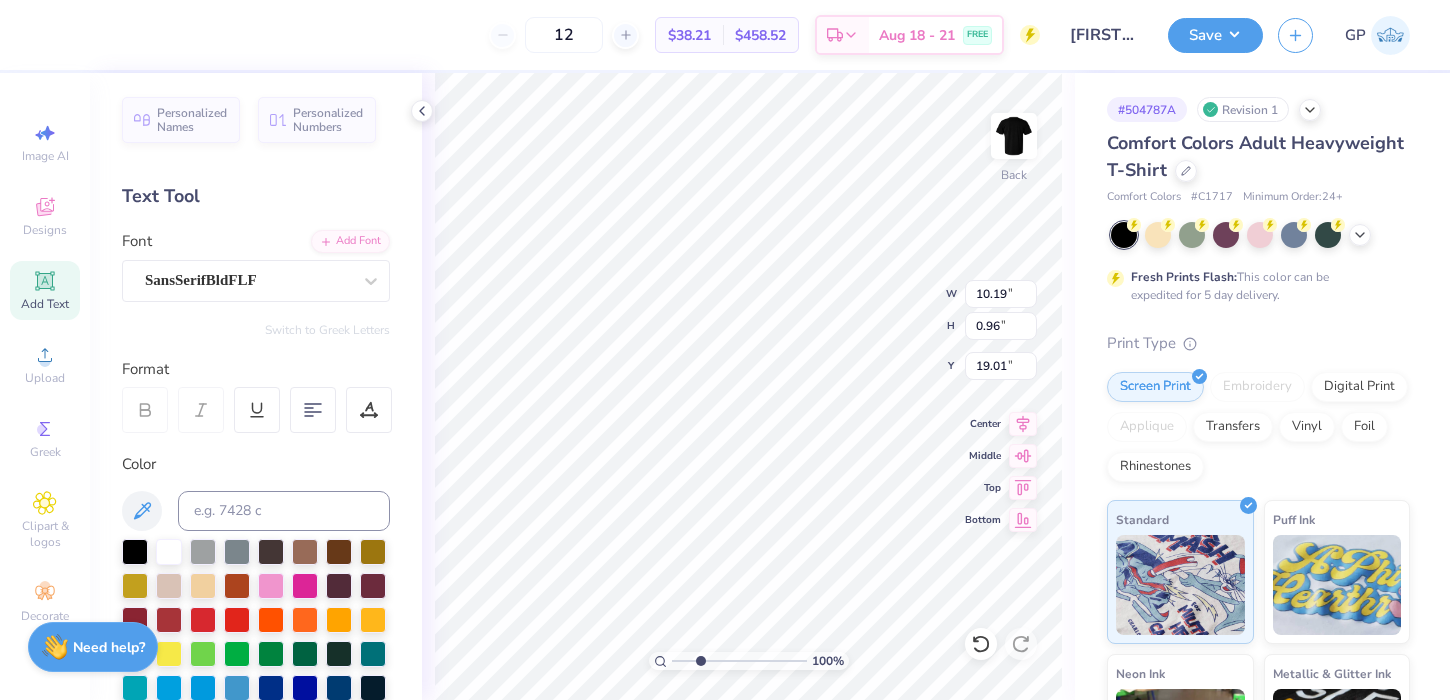 click at bounding box center [739, 661] 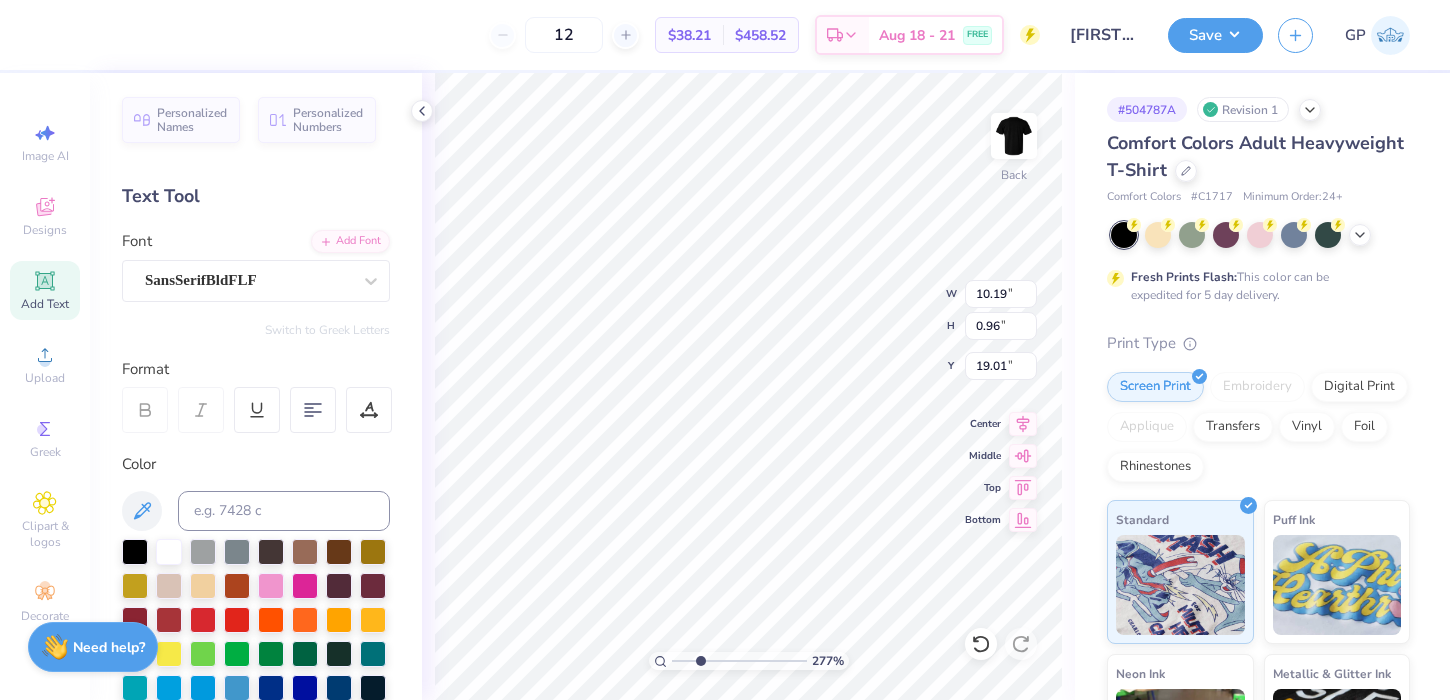 scroll, scrollTop: 16, scrollLeft: 6, axis: both 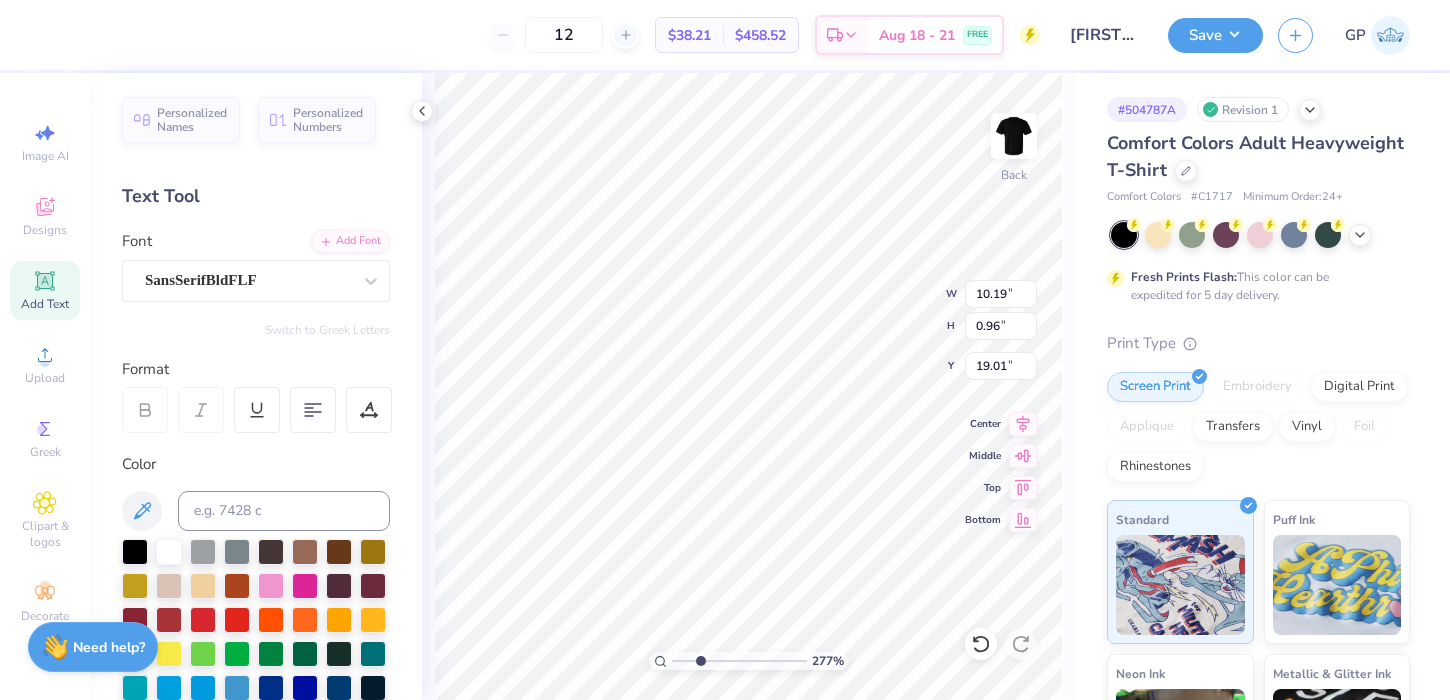 type on "13.15" 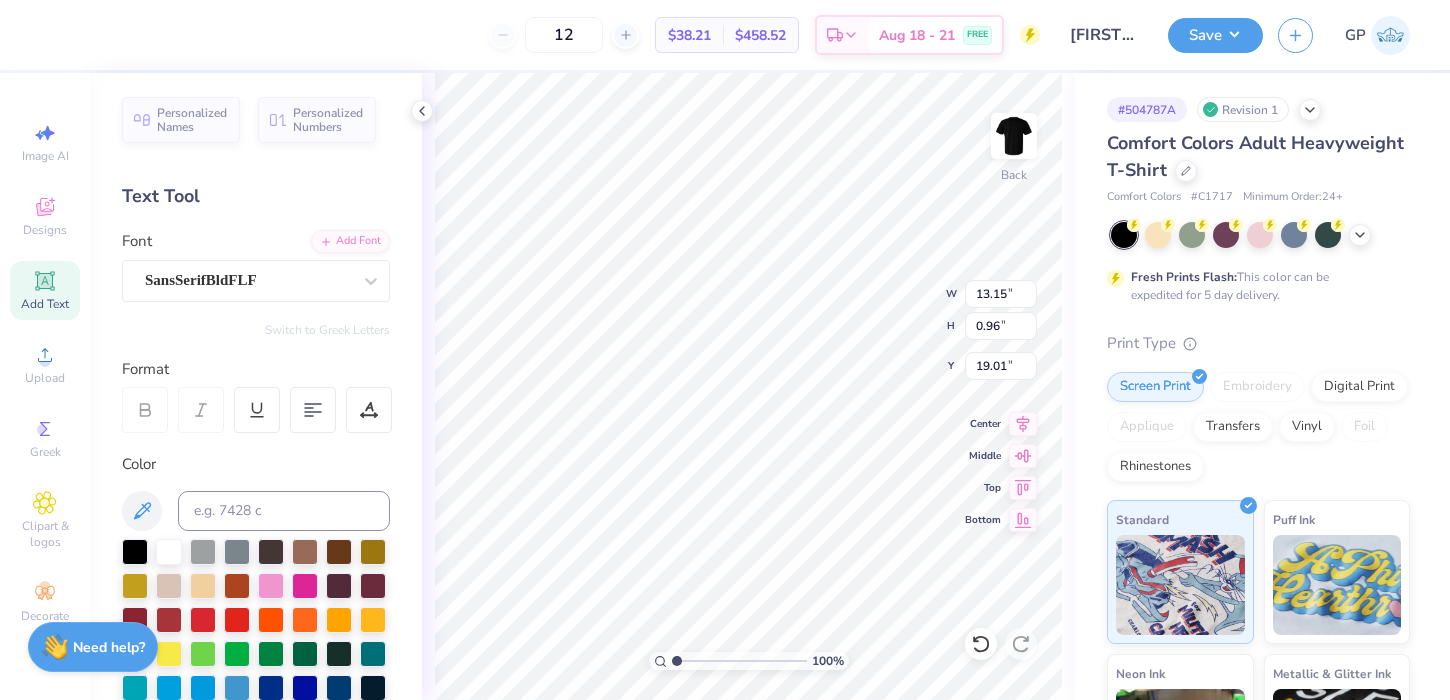 drag, startPoint x: 690, startPoint y: 655, endPoint x: 674, endPoint y: 656, distance: 16.03122 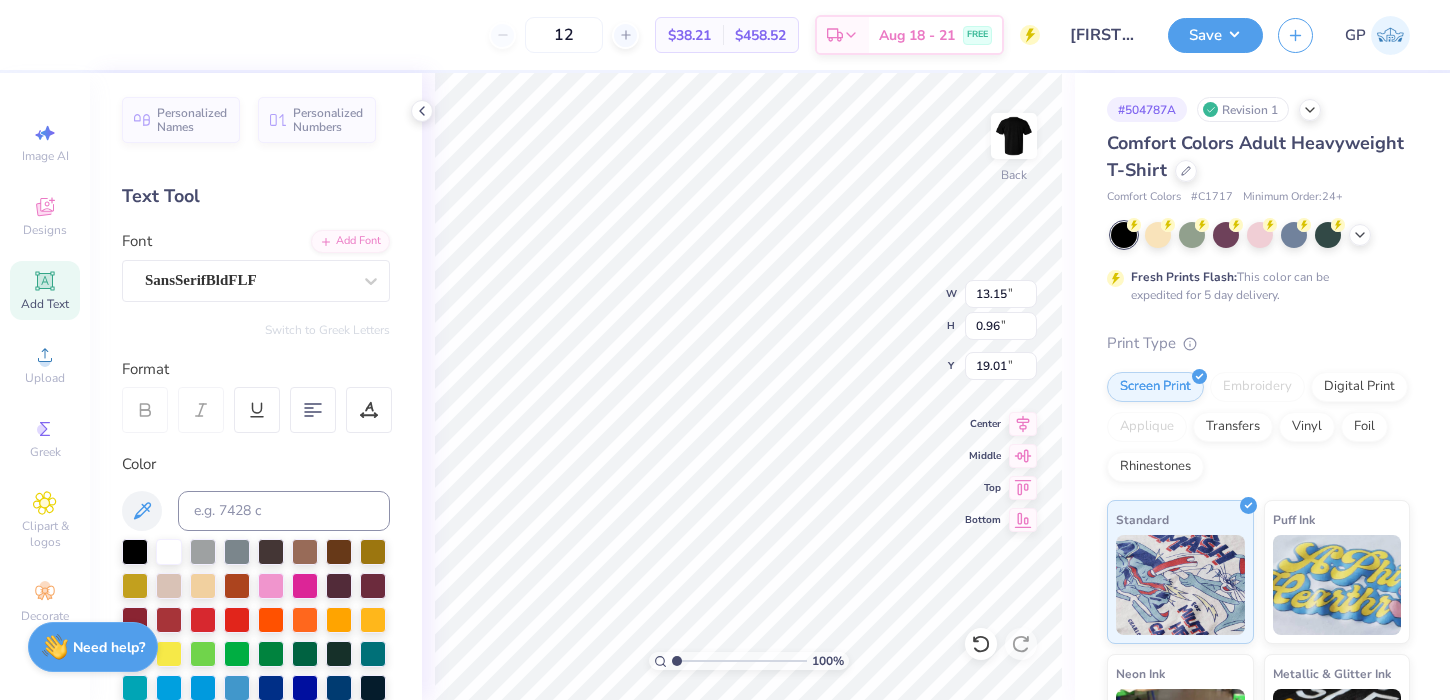 type on "10.79" 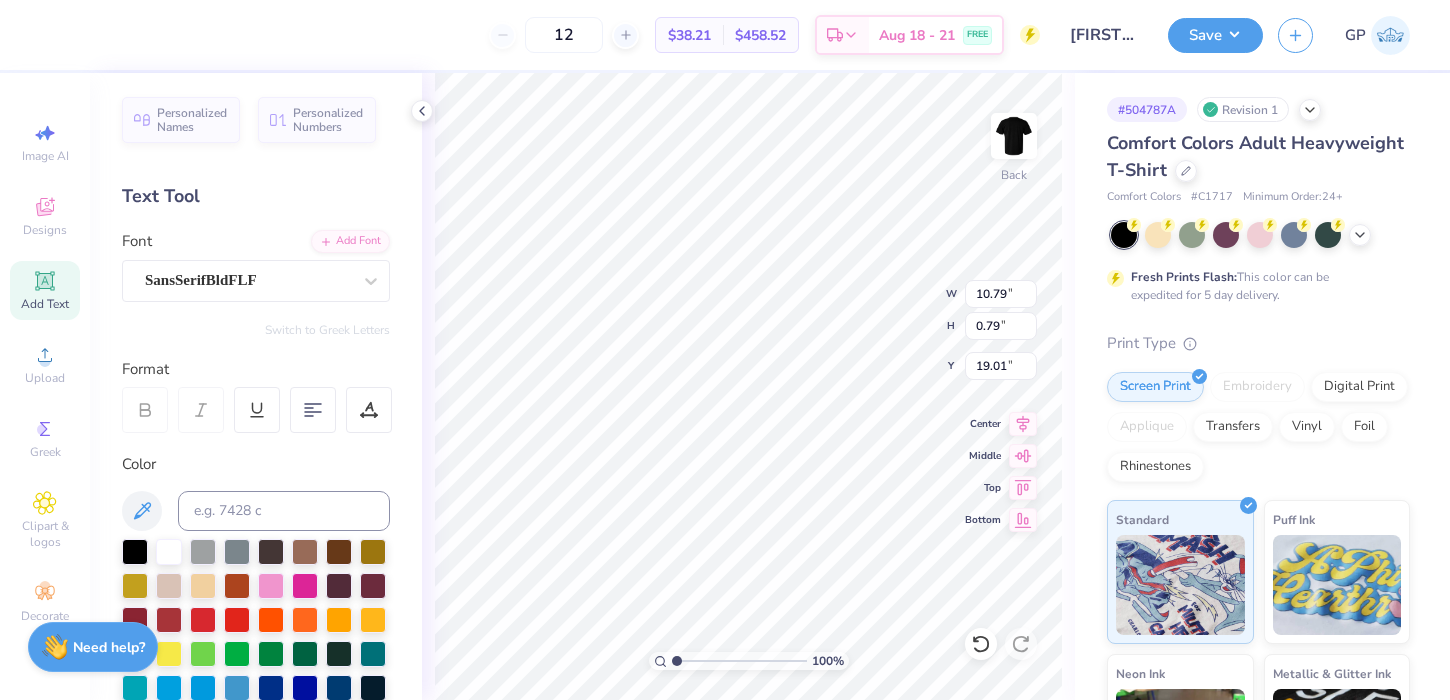 type on "8.69" 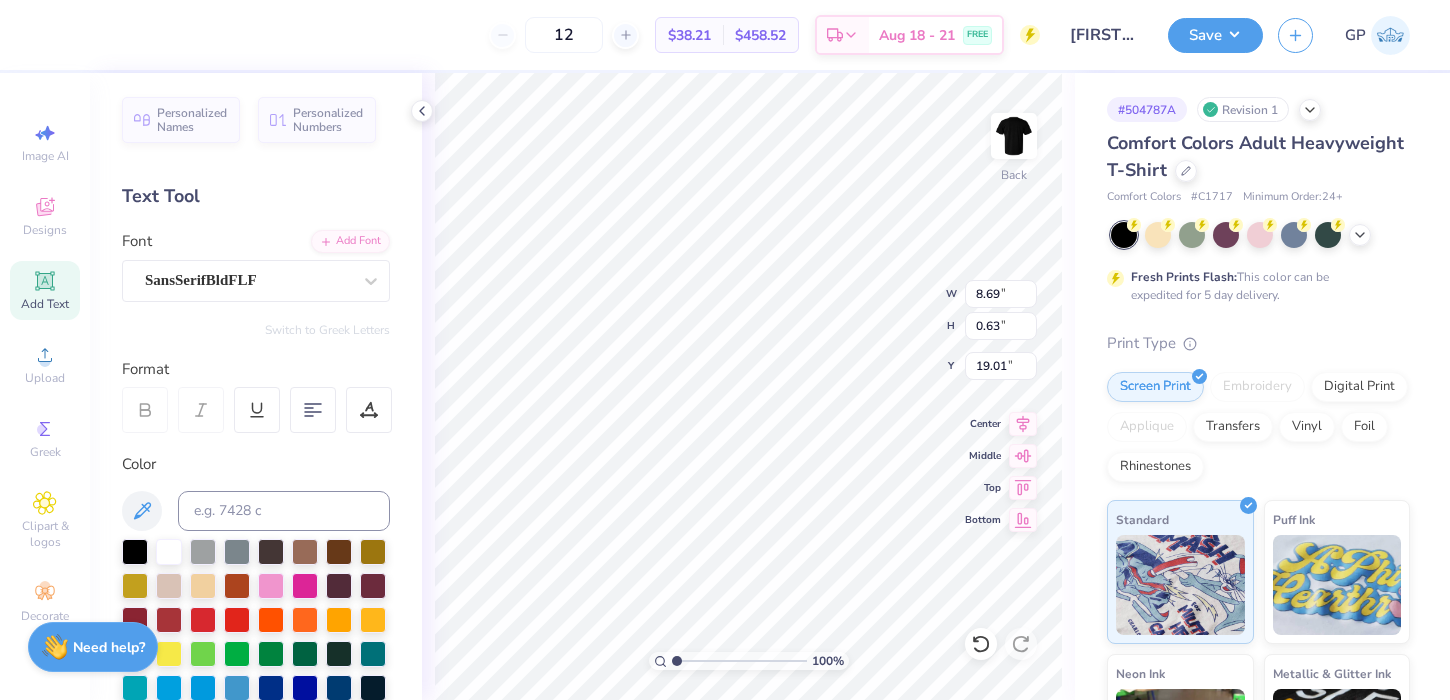 type on "2.56" 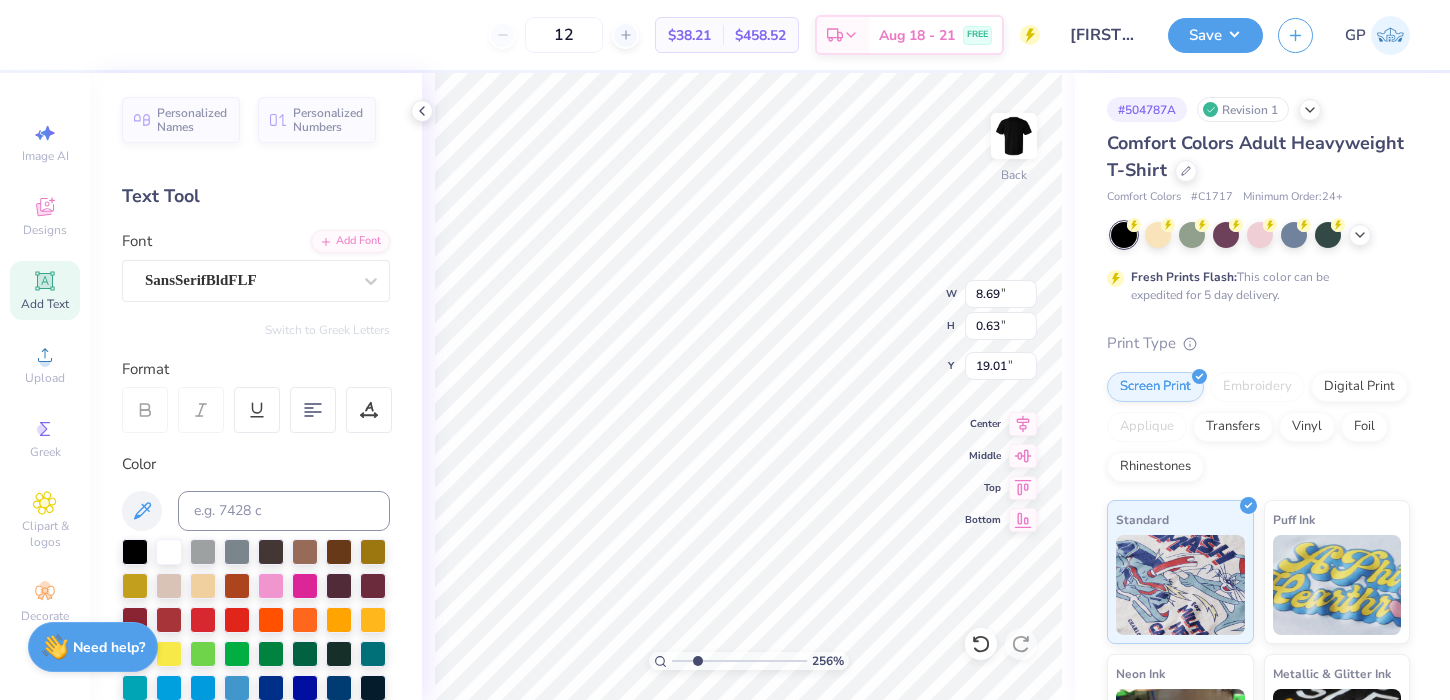 type on "18.37" 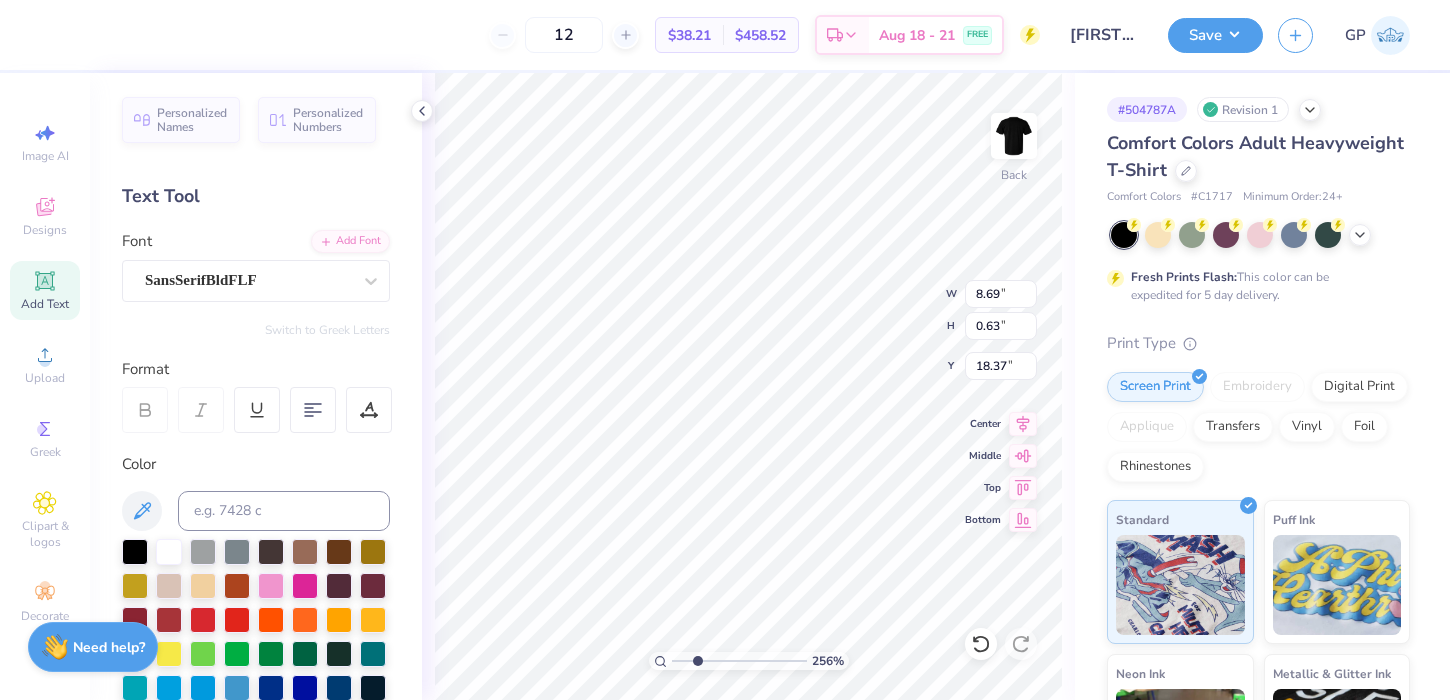 type on "10.21" 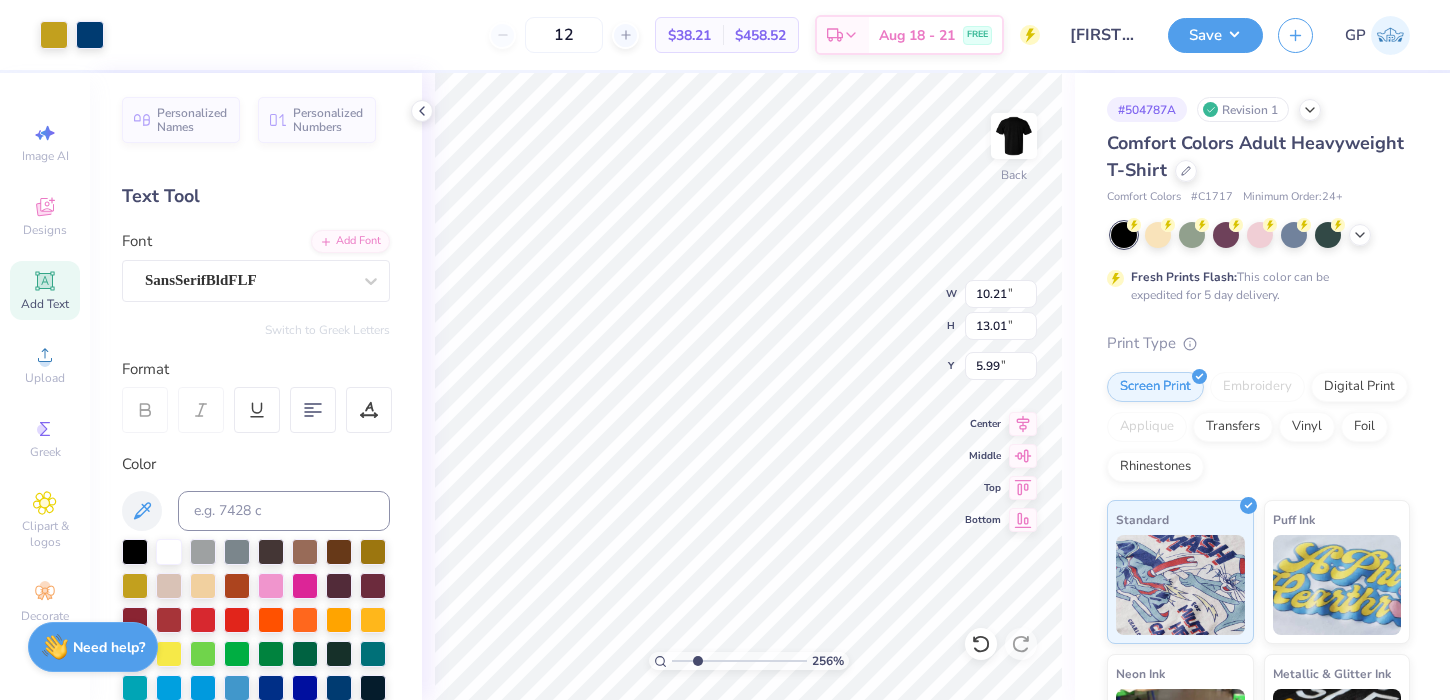 type on "8.69" 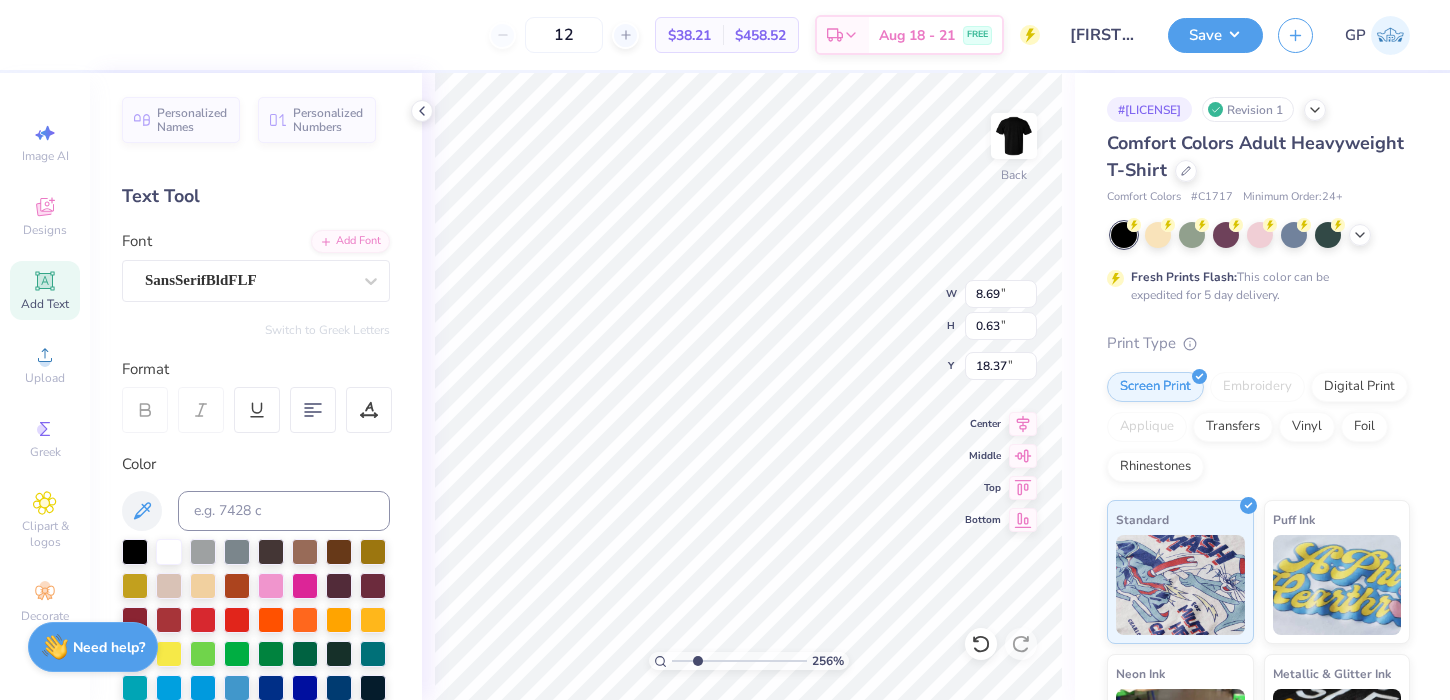 scroll, scrollTop: 0, scrollLeft: 0, axis: both 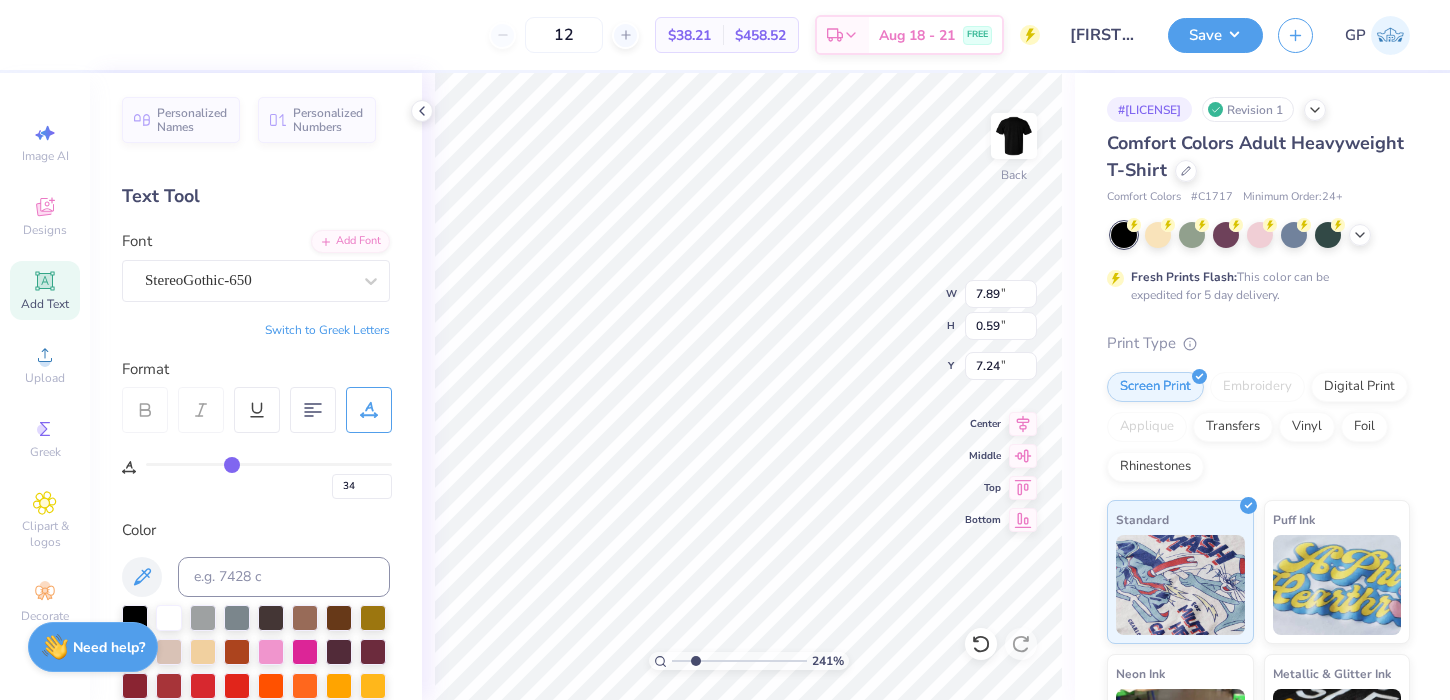 type on "35" 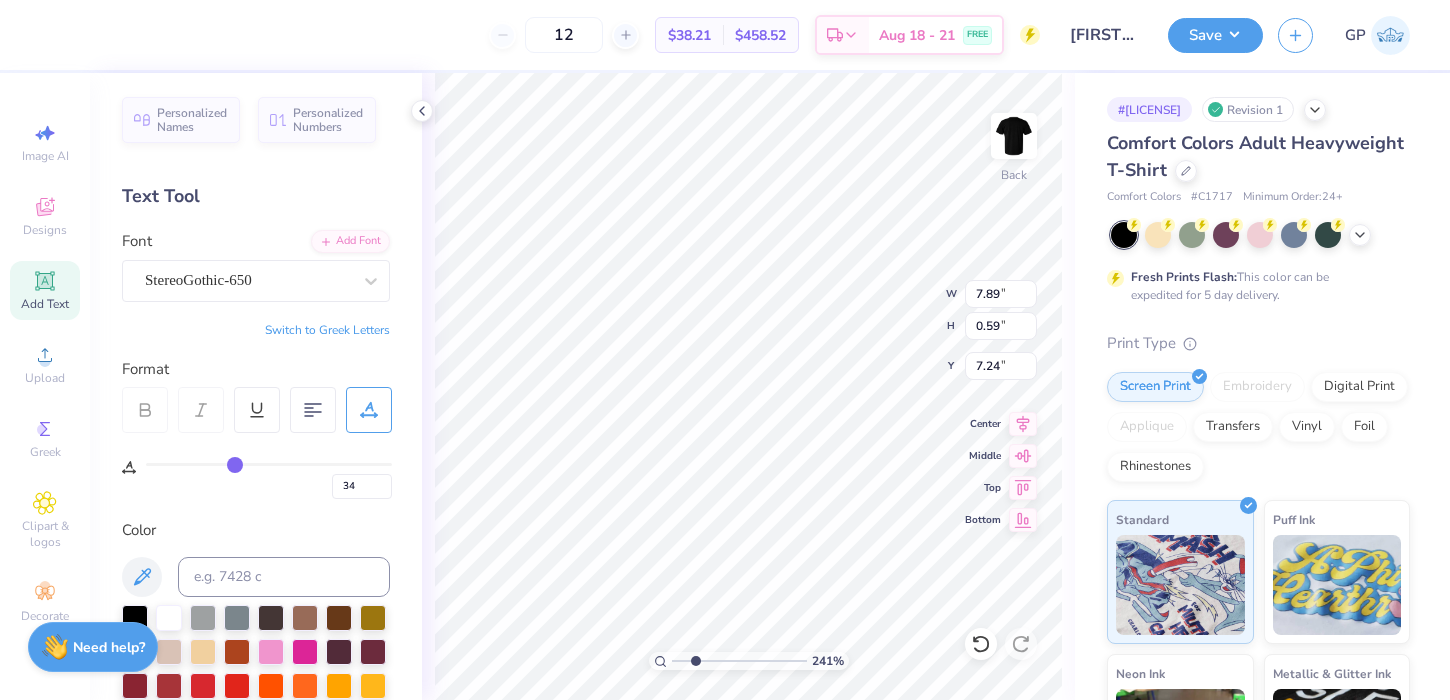 type on "35" 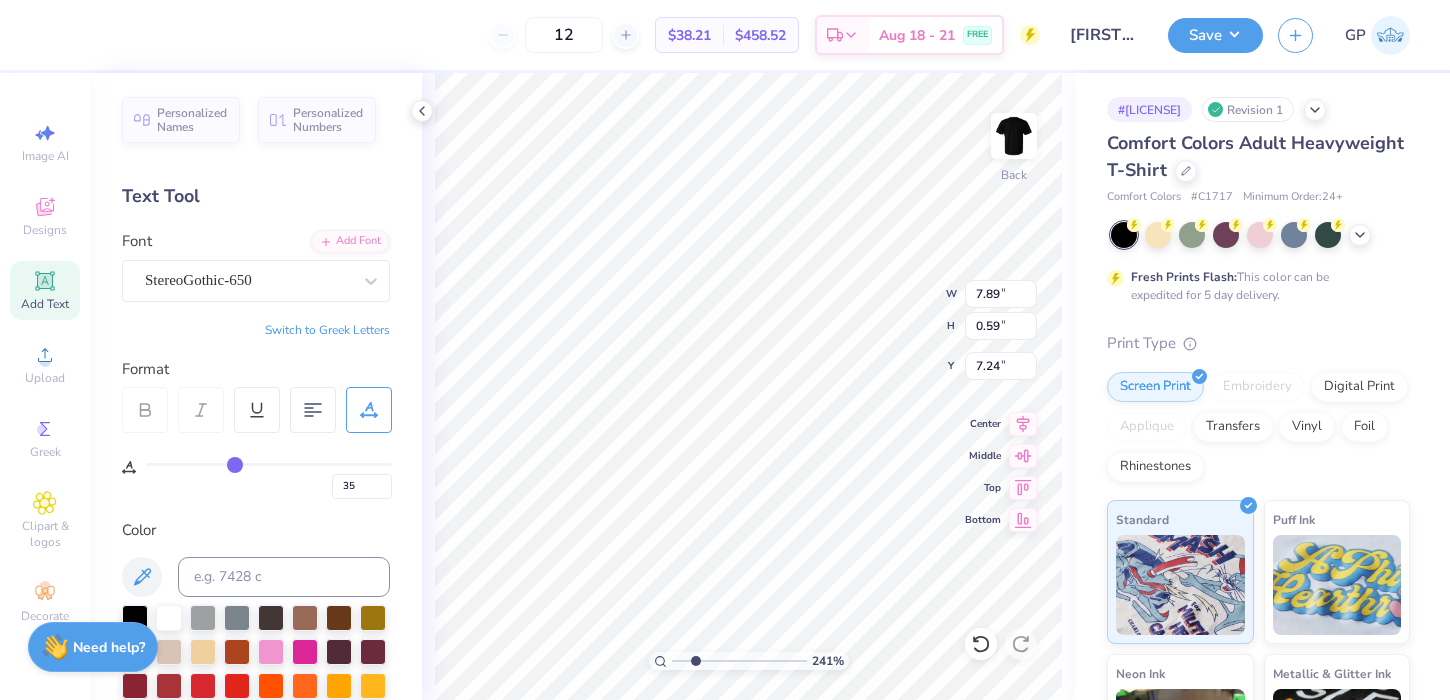 scroll, scrollTop: 0, scrollLeft: 0, axis: both 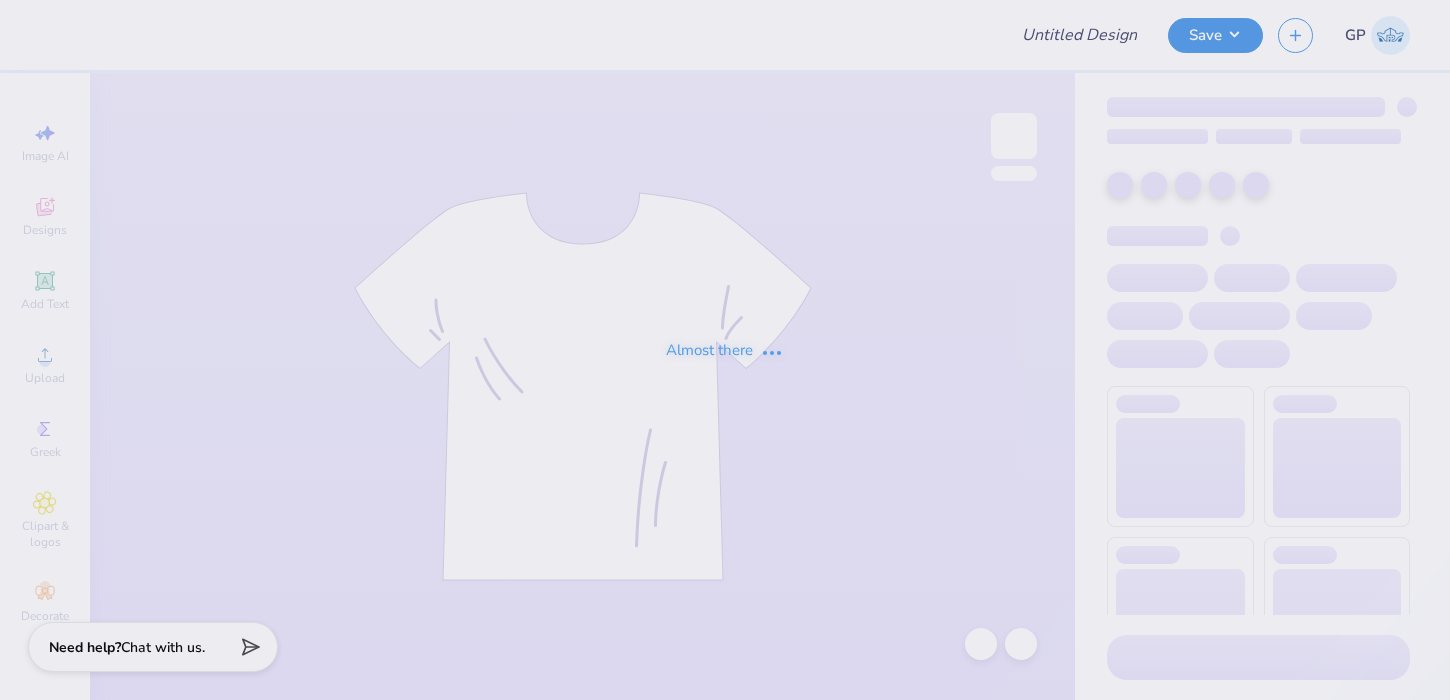type on "DePaul University : [NAME] [LAST]" 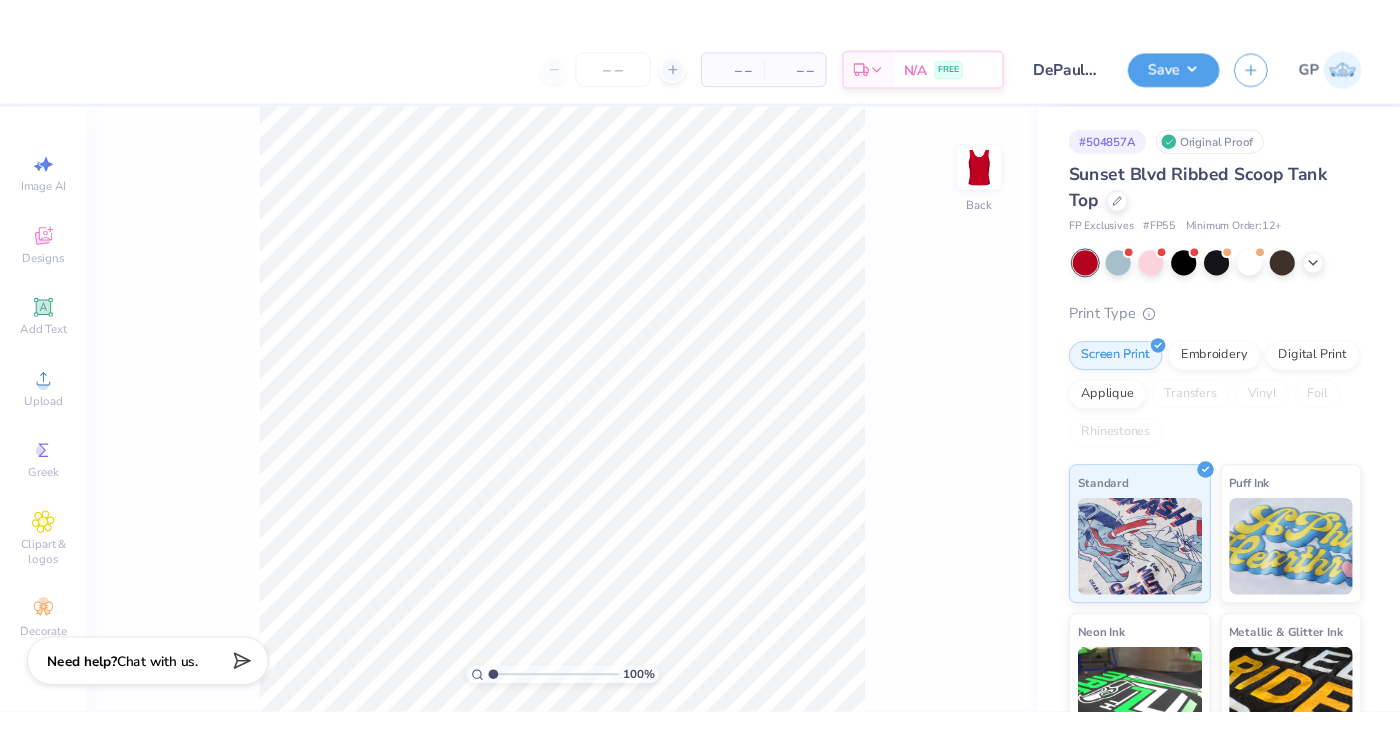 scroll, scrollTop: 0, scrollLeft: 0, axis: both 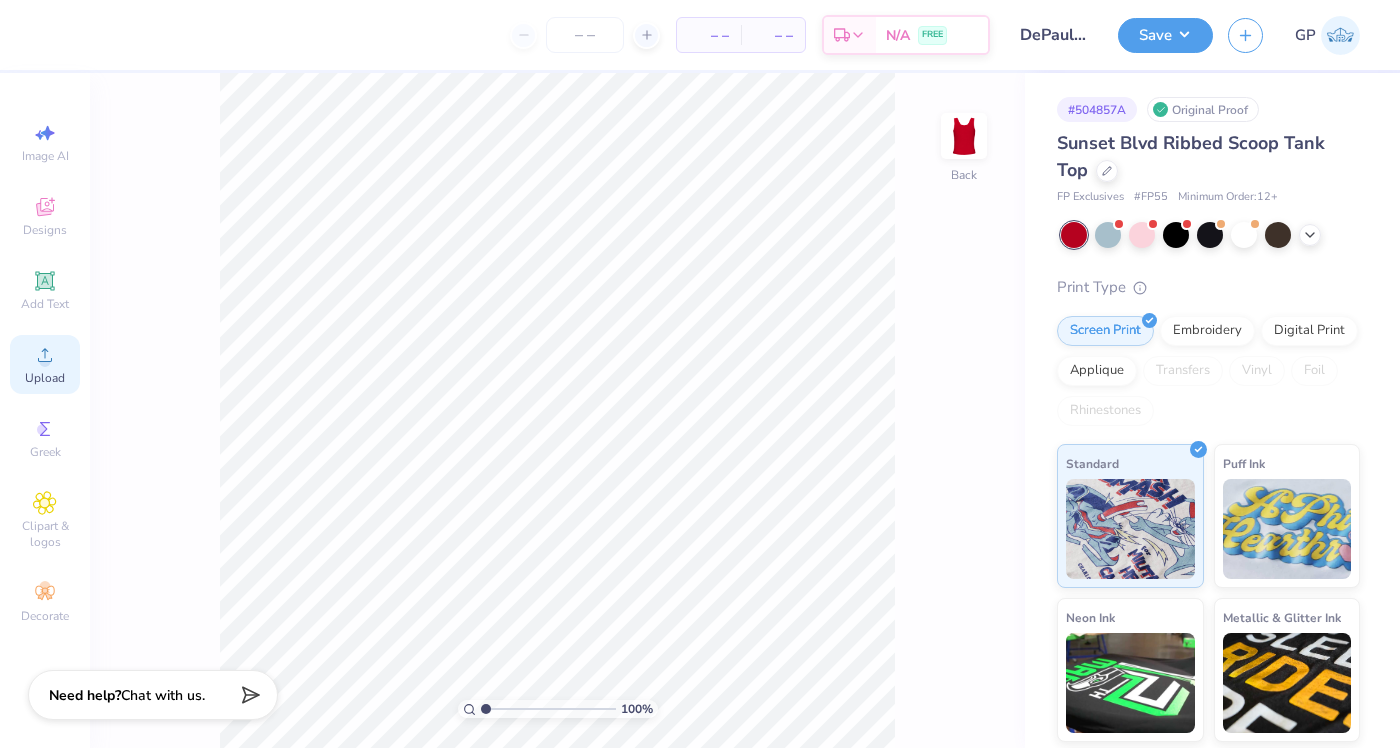 click 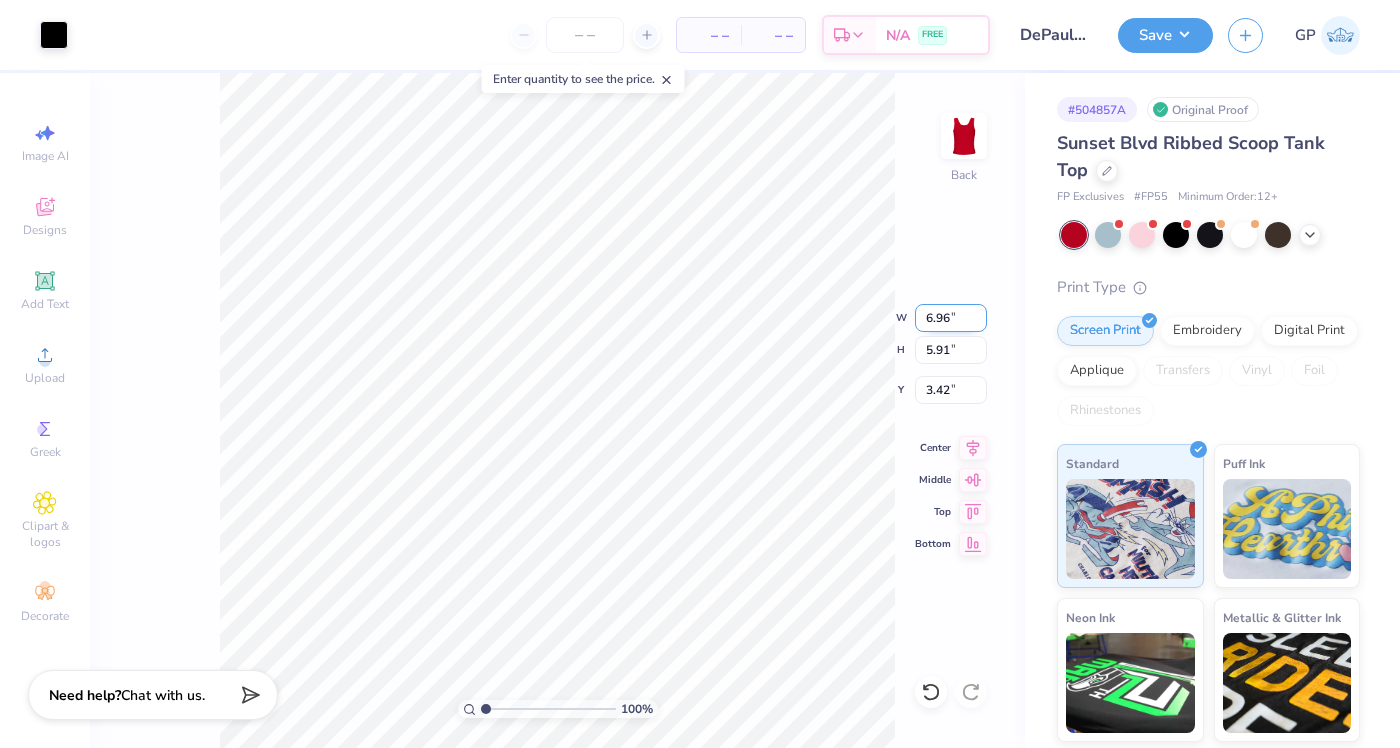 click on "6.96" at bounding box center [951, 318] 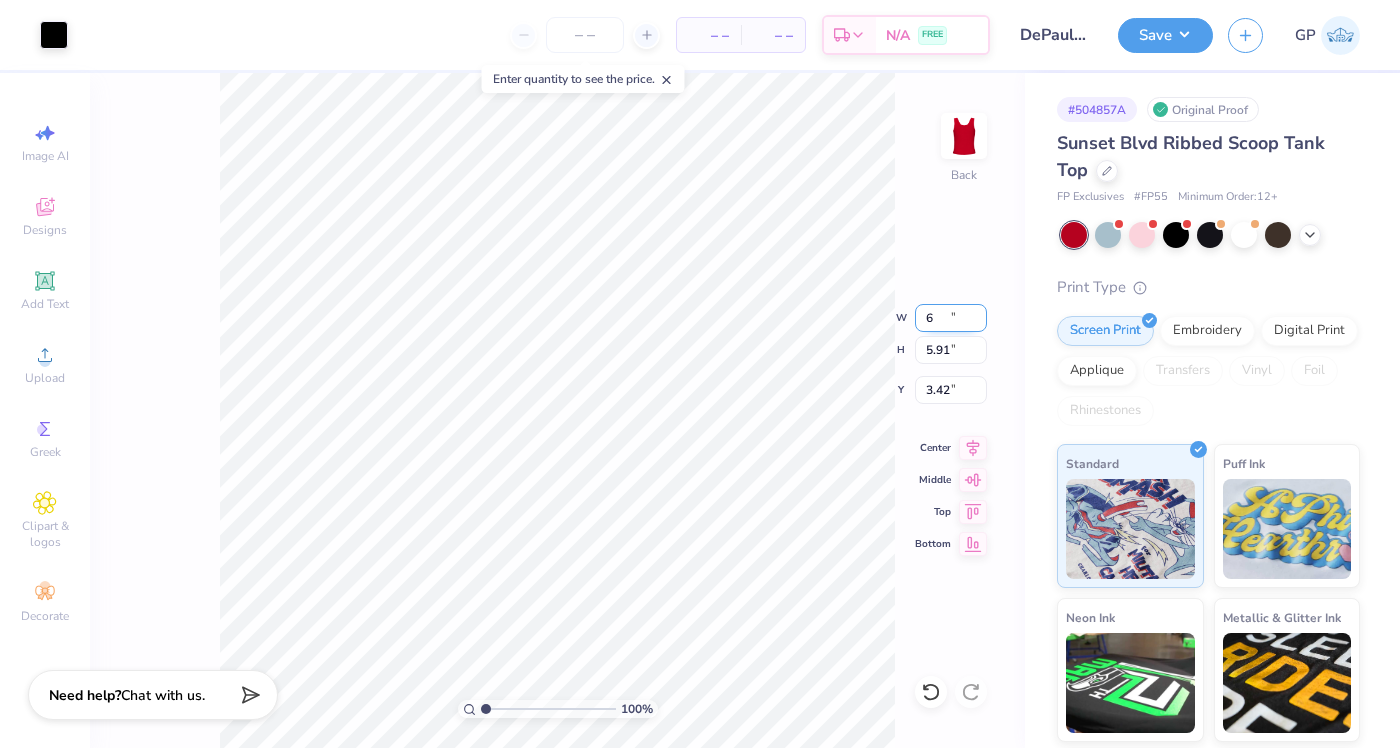 type on "6.00" 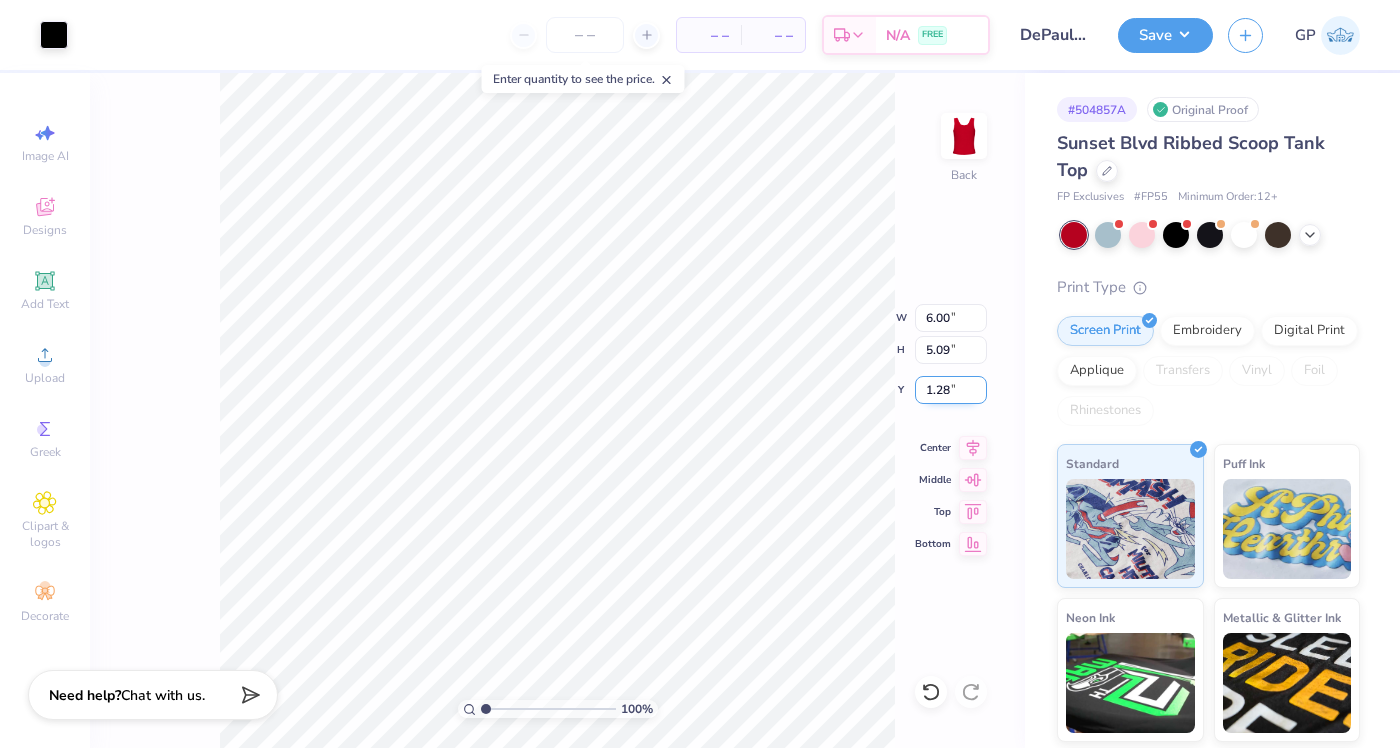 click on "1.28" at bounding box center [951, 390] 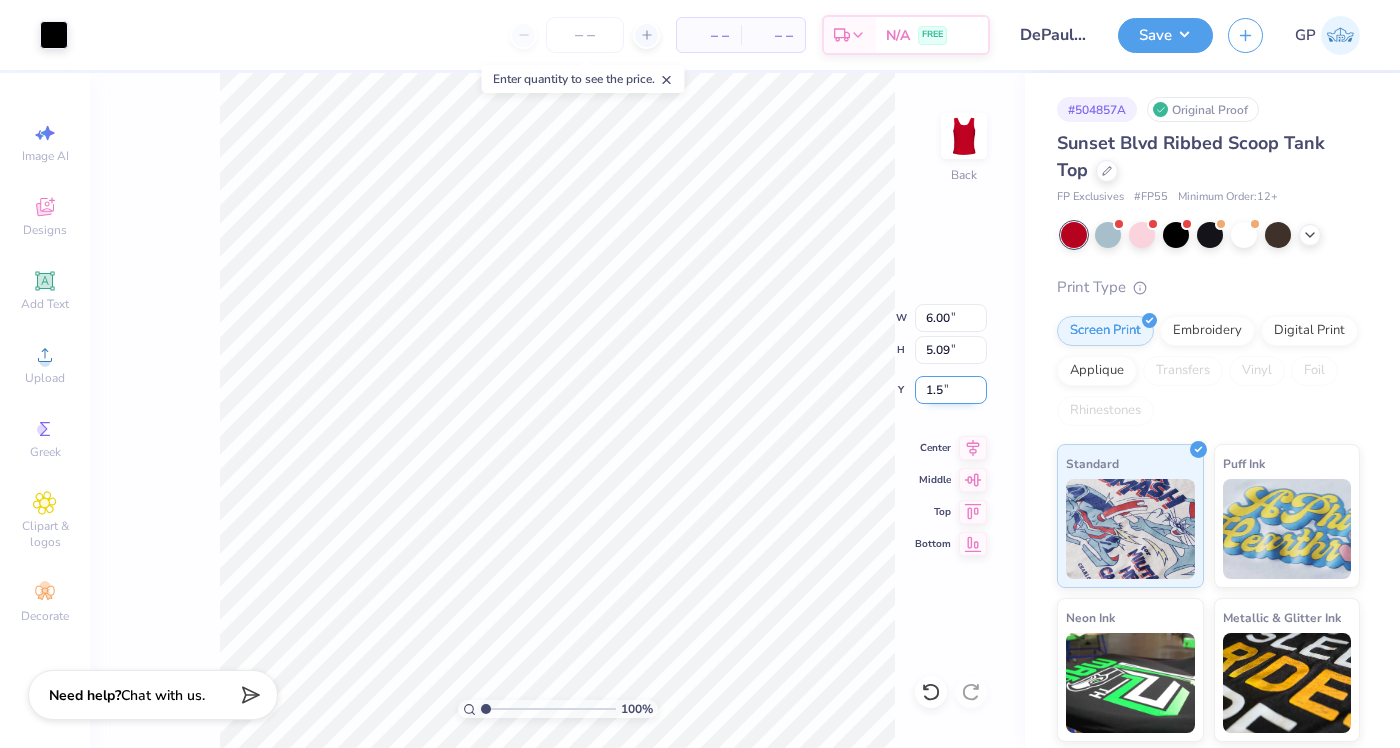 type on "1.50" 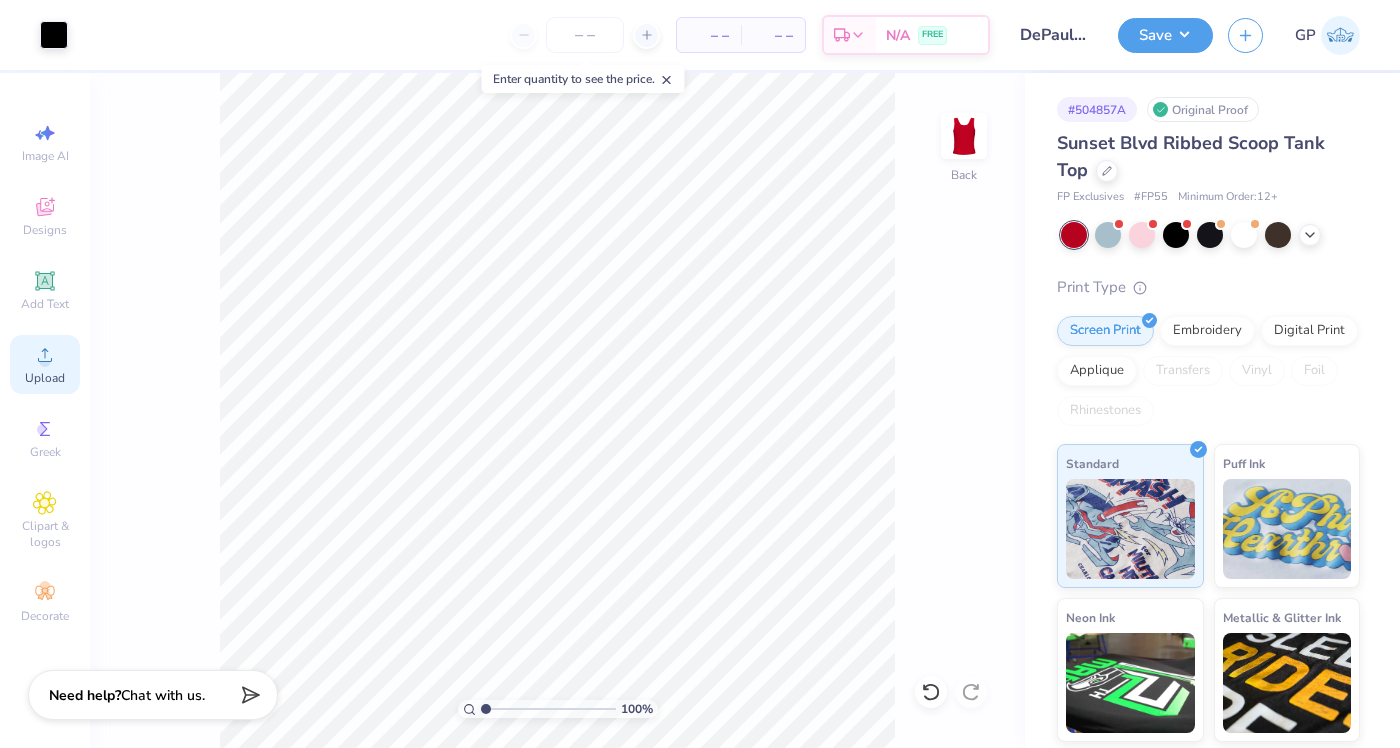 click 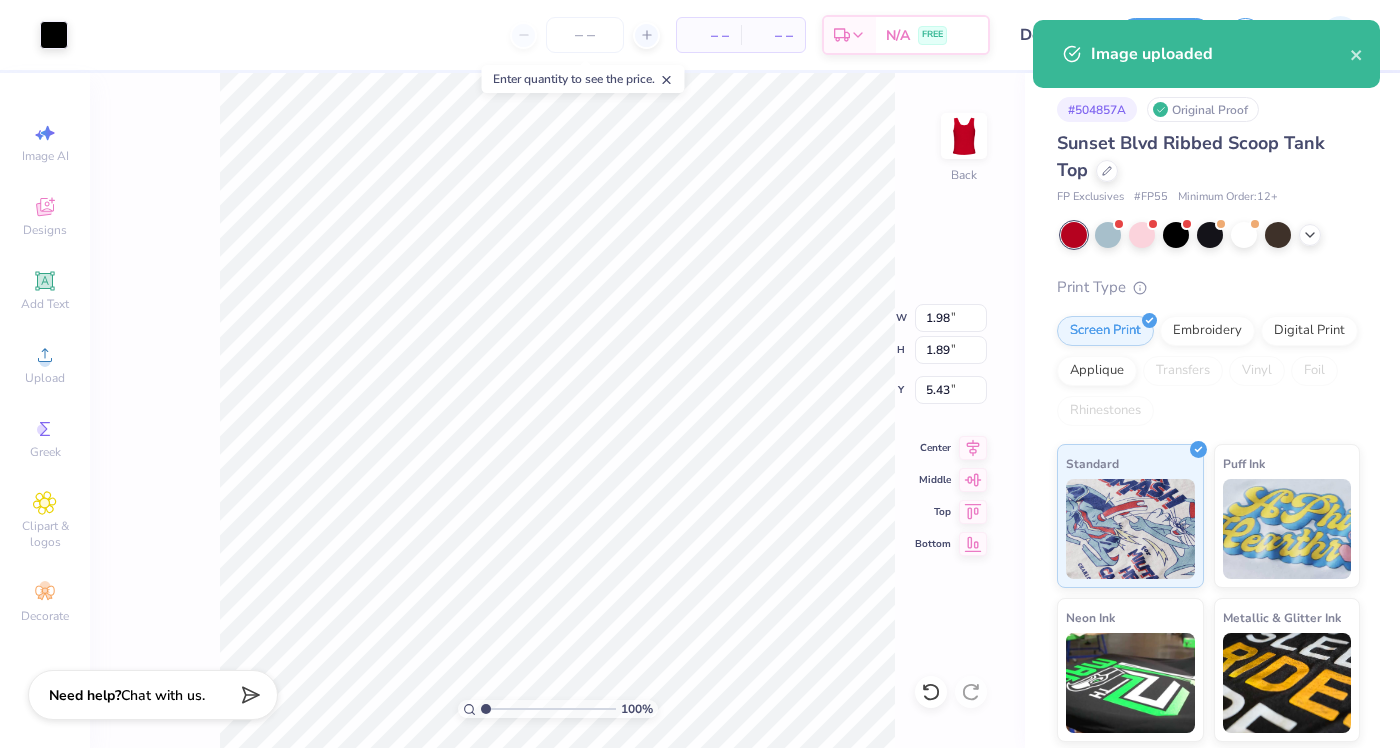 type on "0.54" 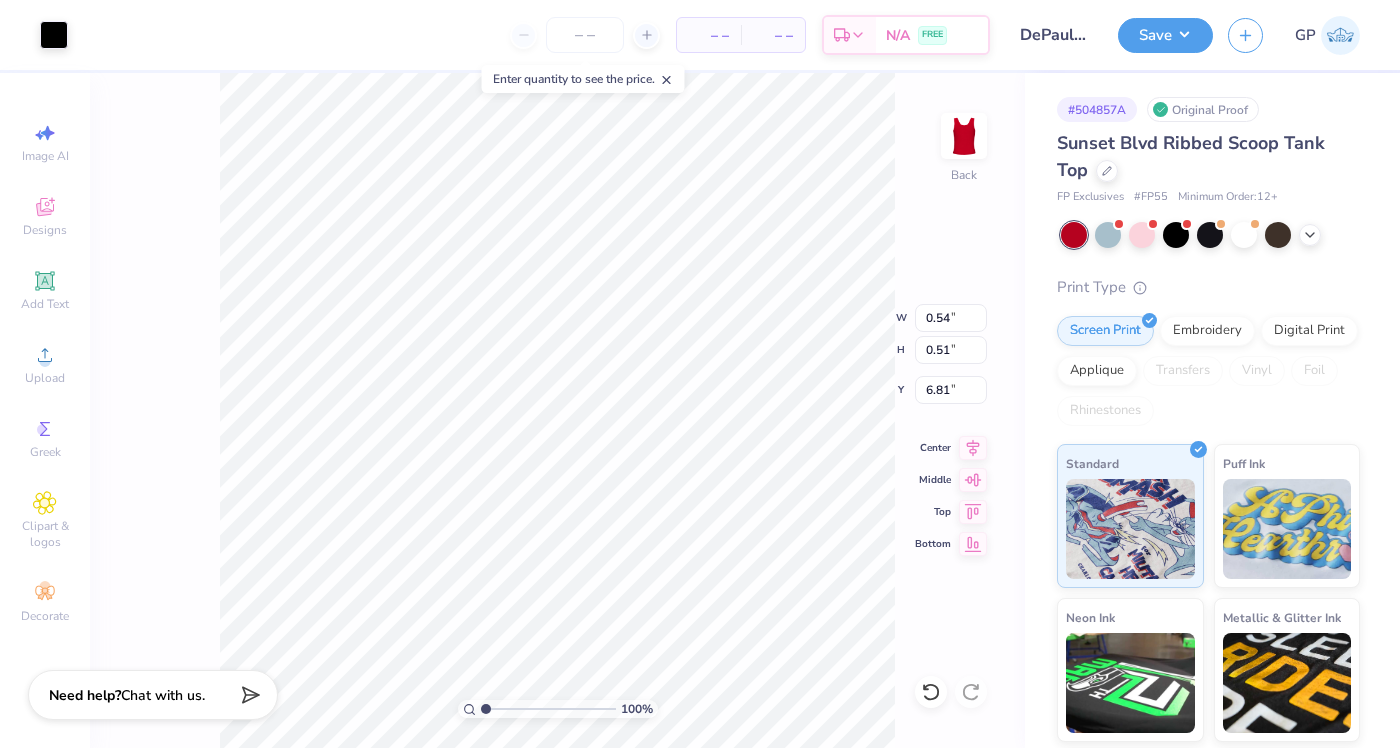 type on "6.79" 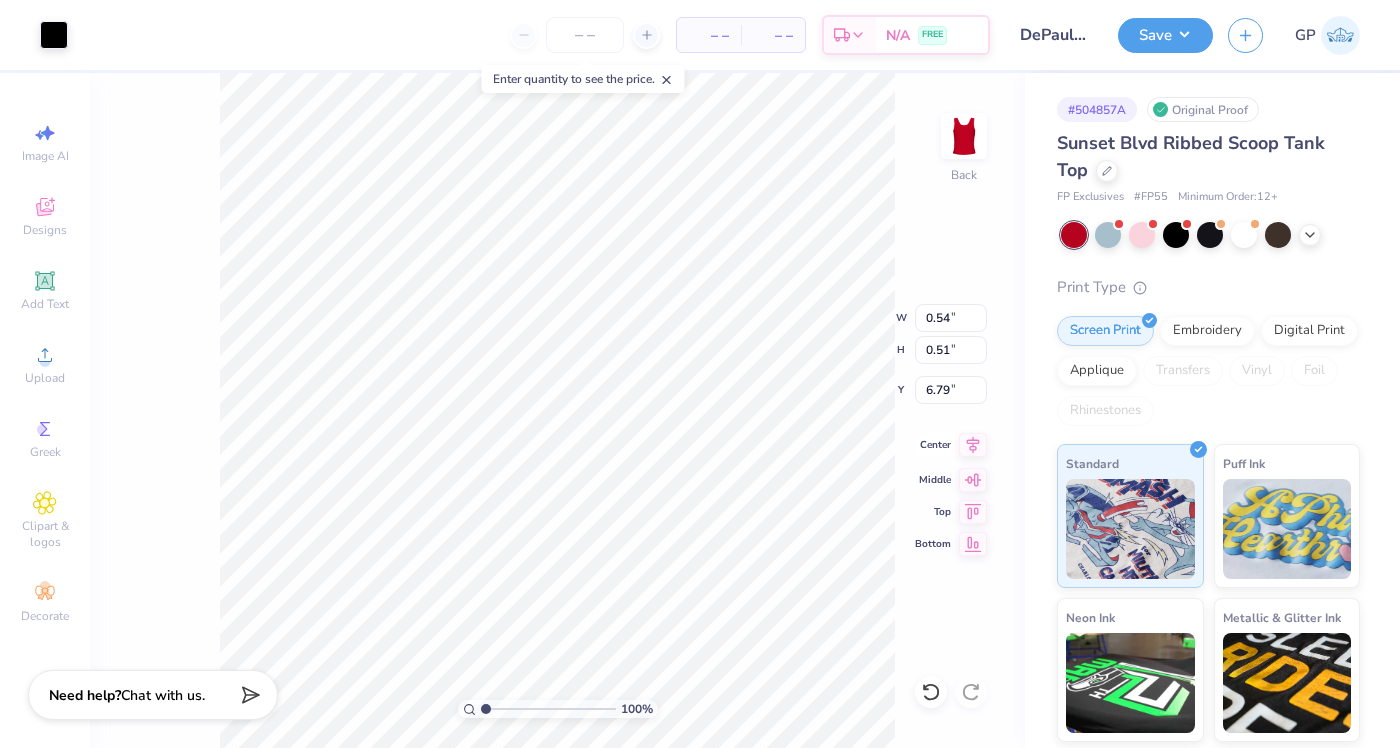 type on "0.56" 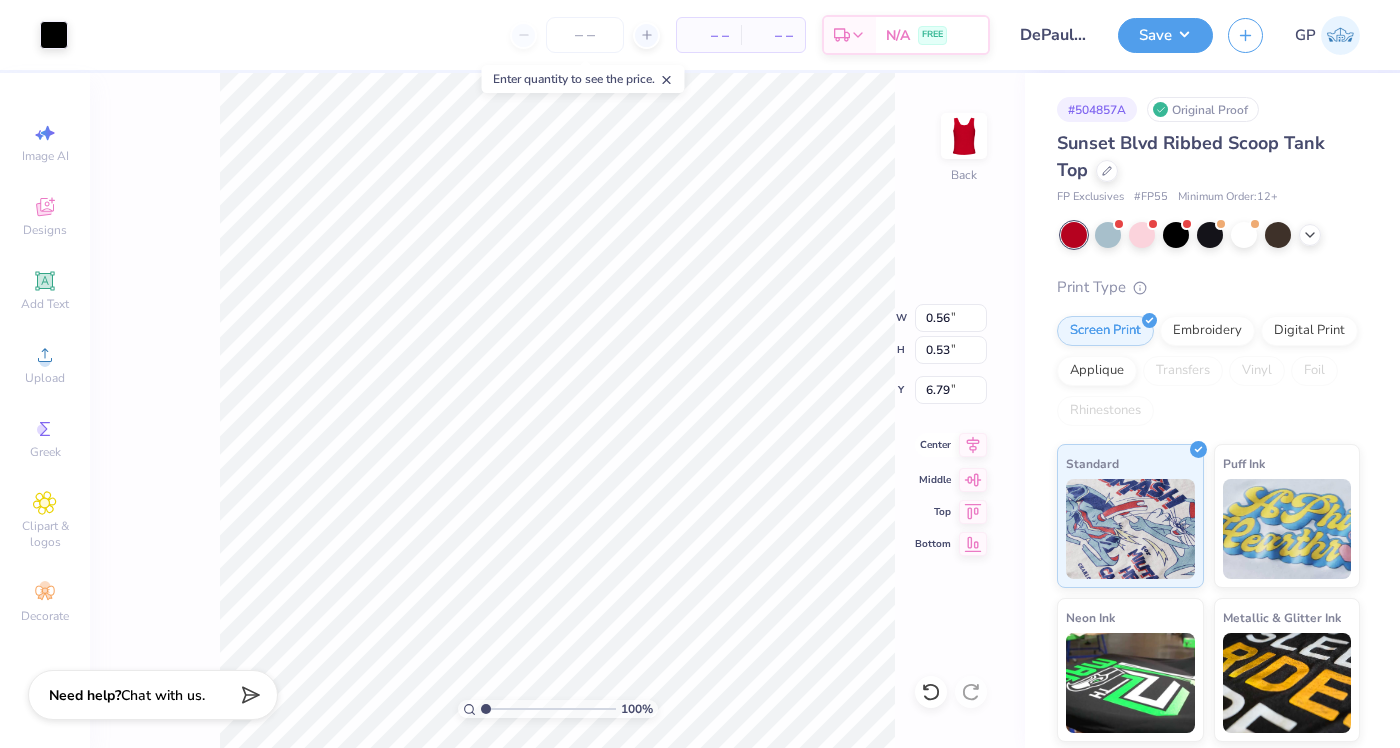 click 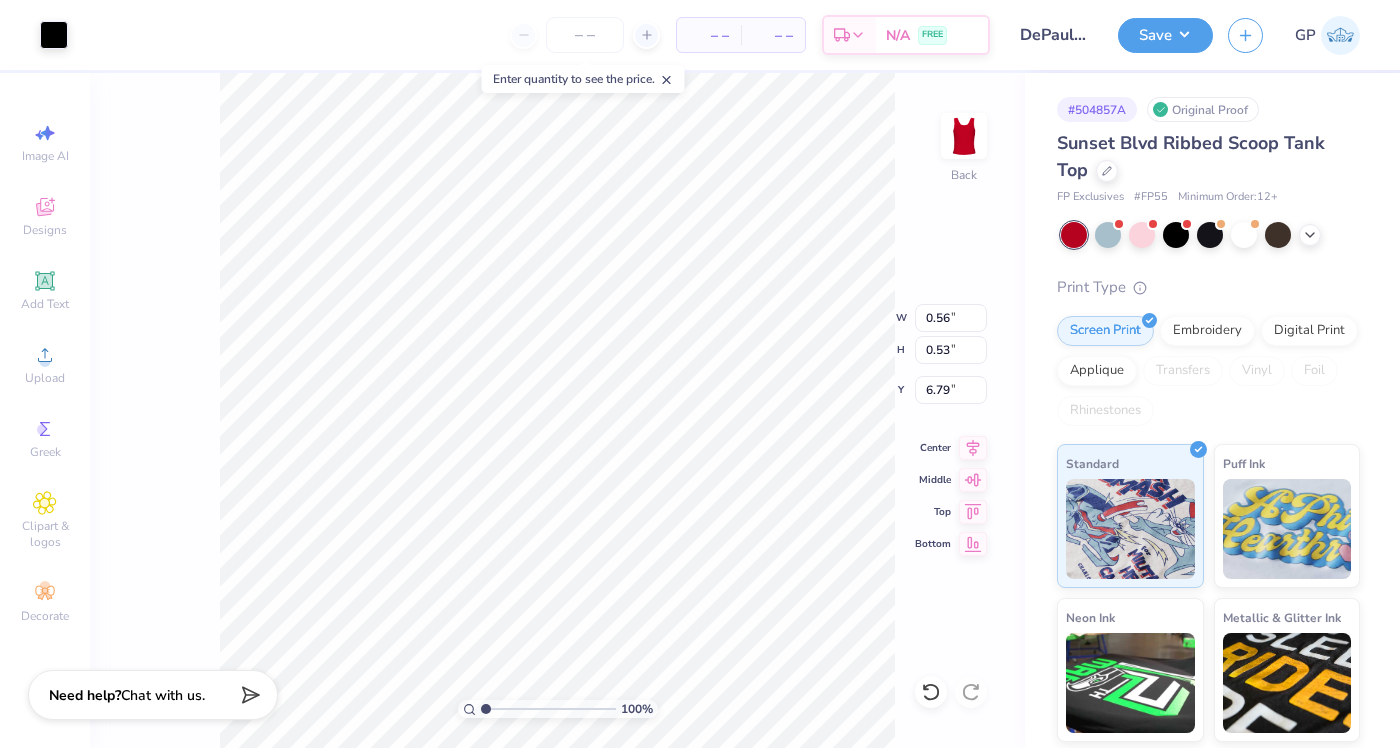 type on "6.00" 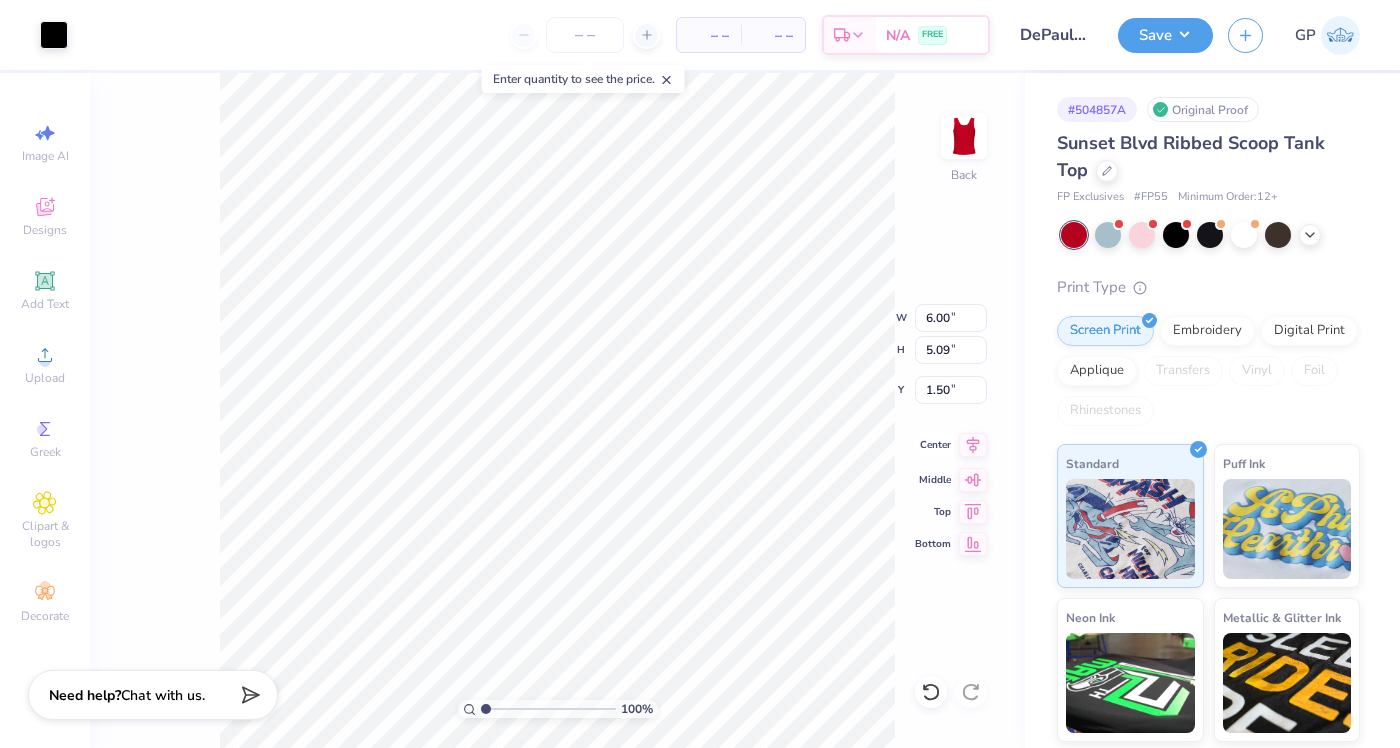 click 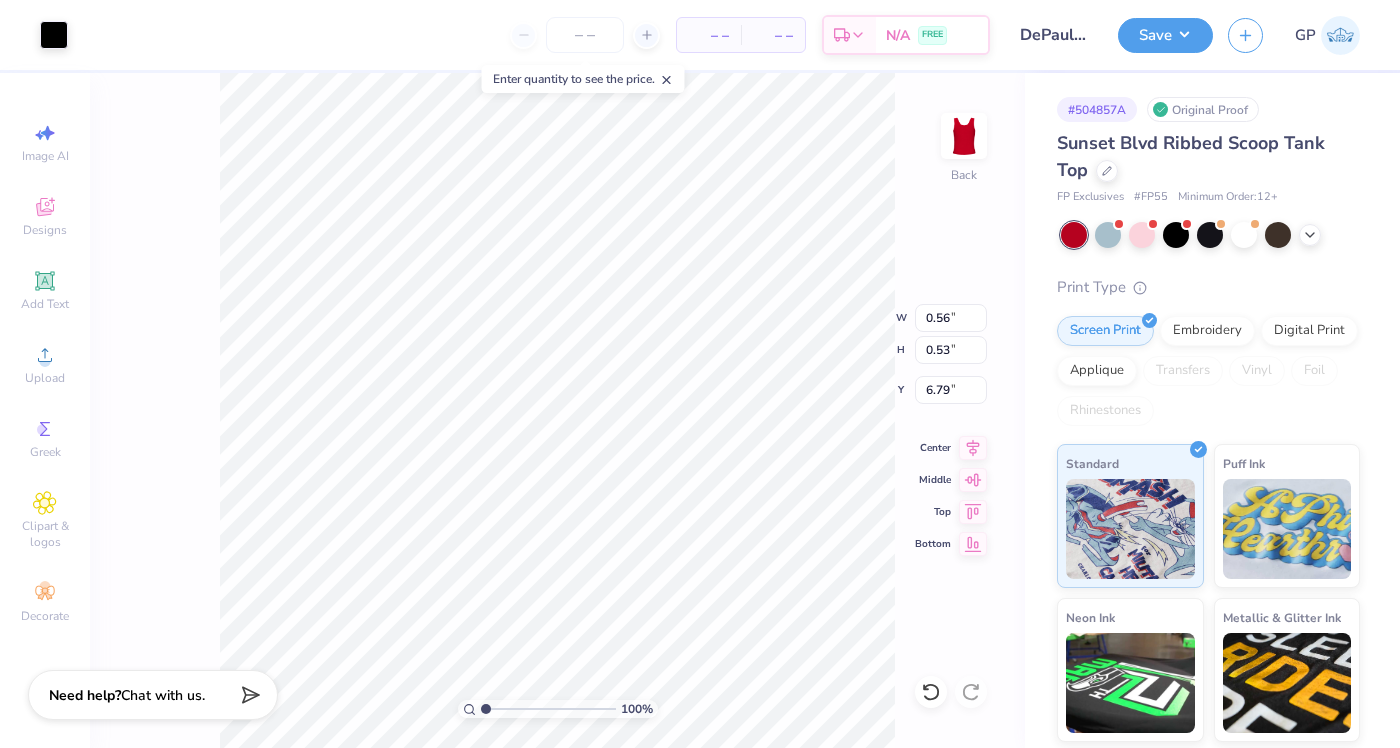 type on "2.76" 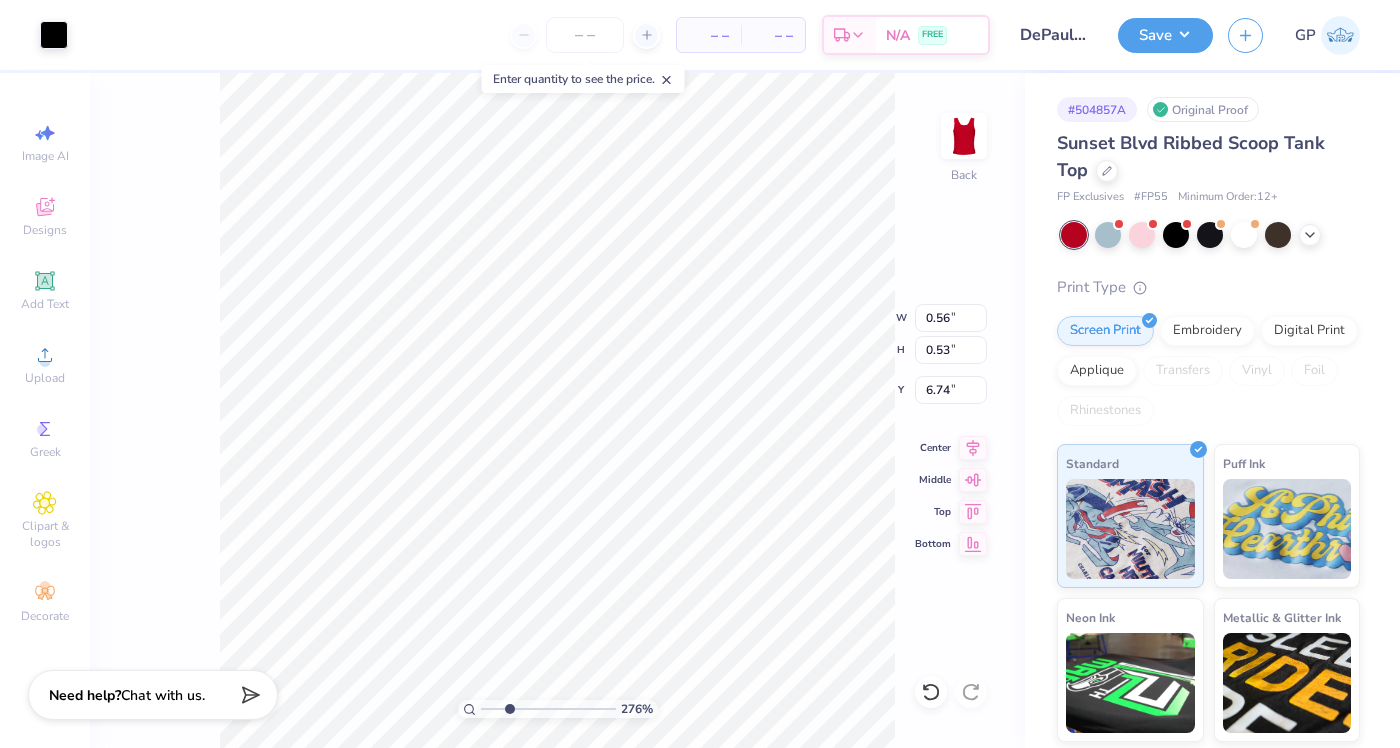 type on "6.74" 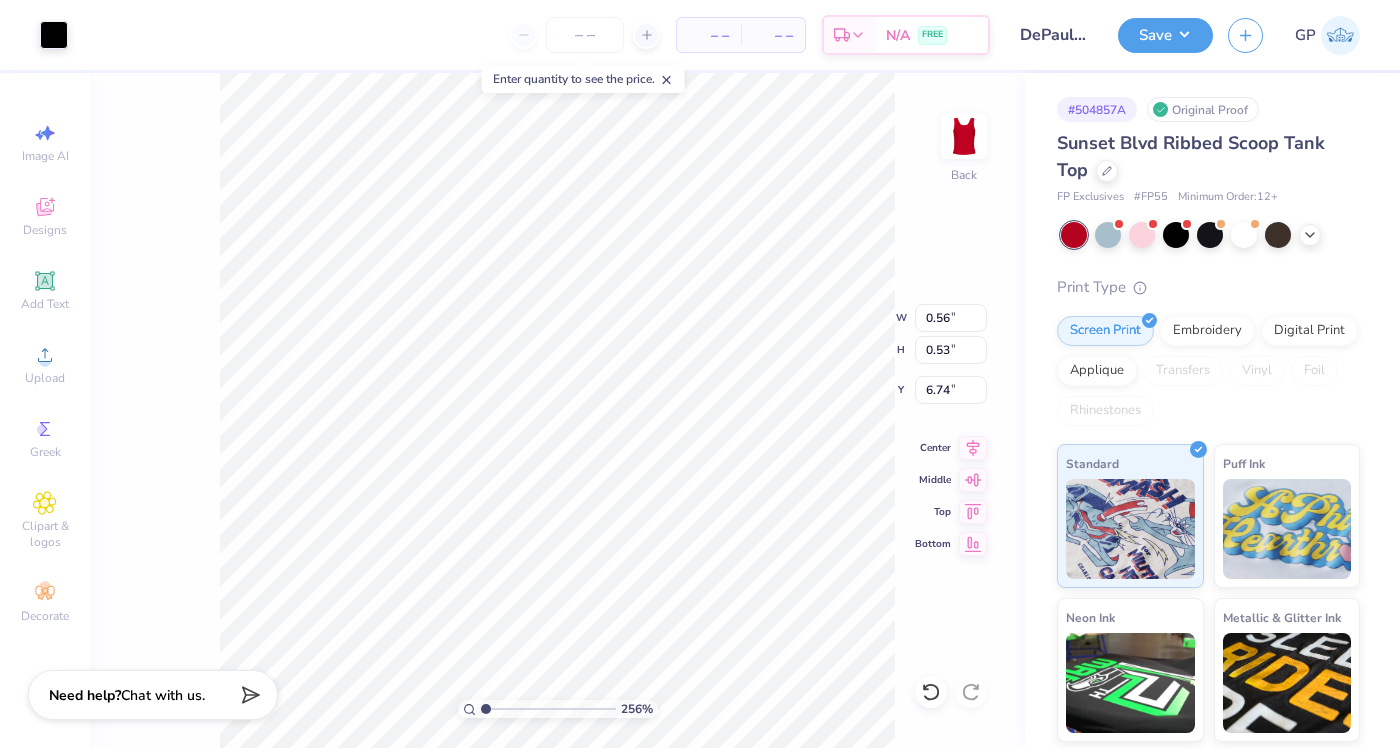 drag, startPoint x: 506, startPoint y: 707, endPoint x: 445, endPoint y: 704, distance: 61.073727 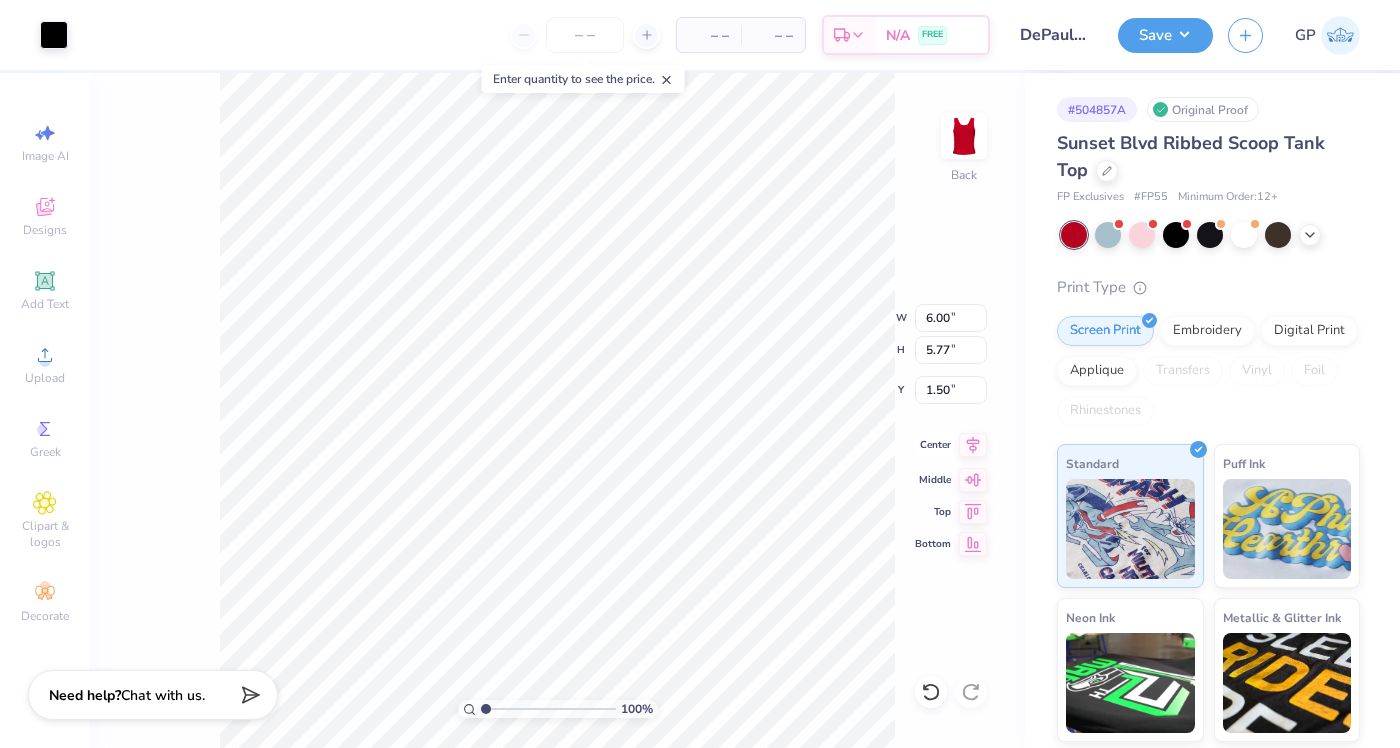 click 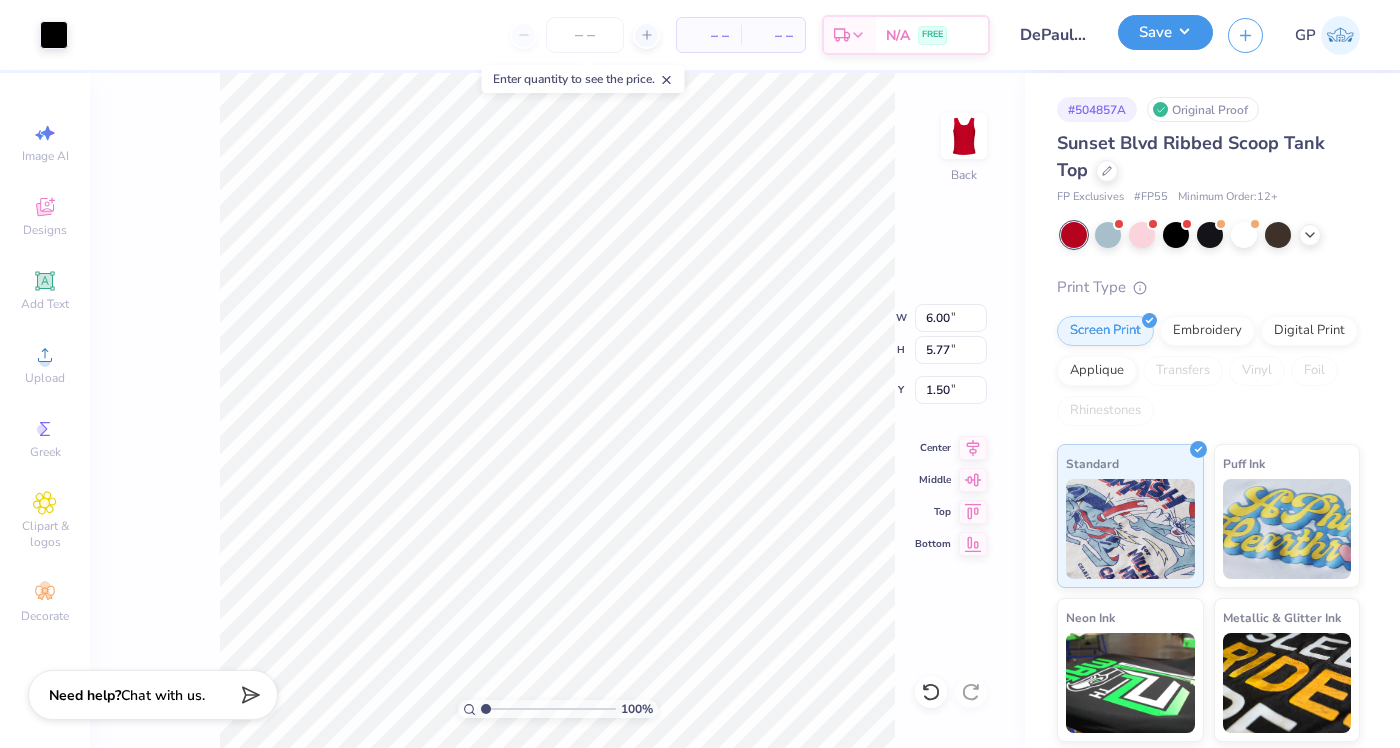 click on "Save" at bounding box center [1165, 32] 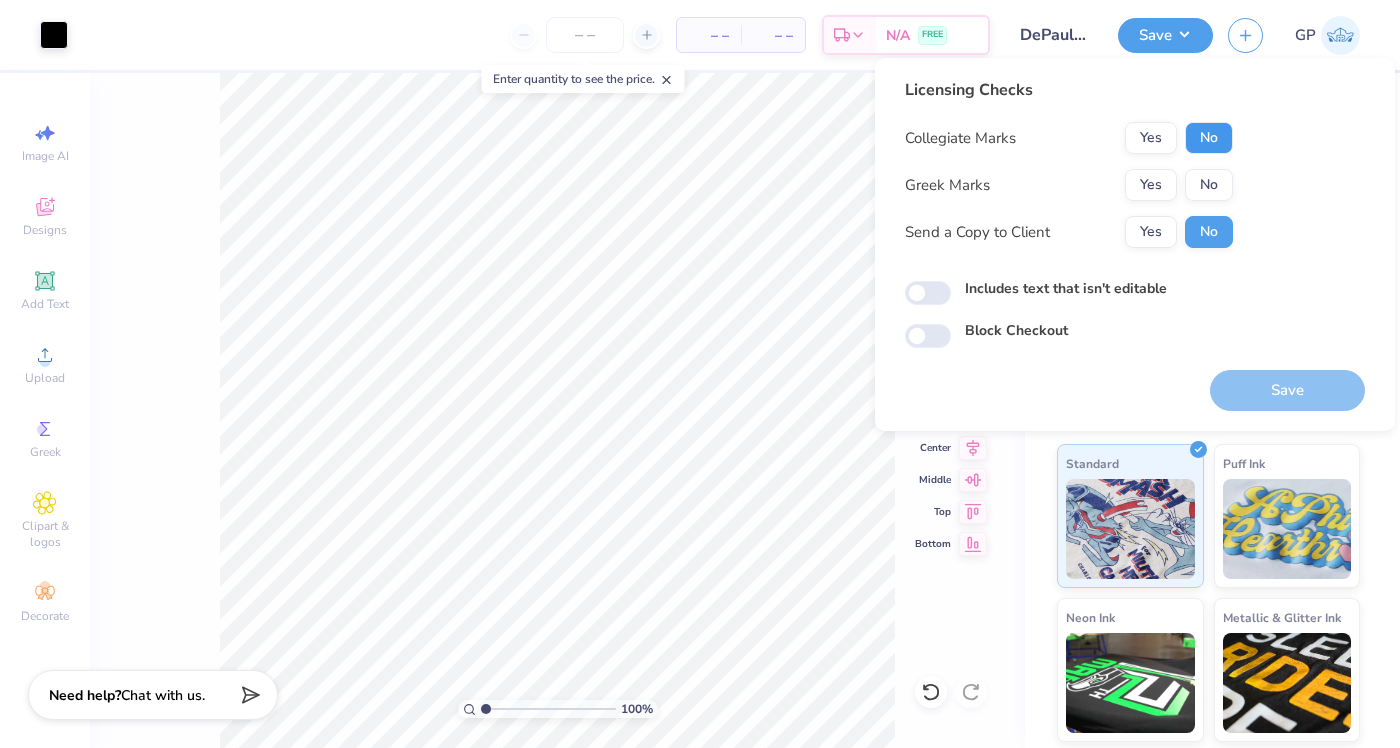 click on "No" at bounding box center (1209, 138) 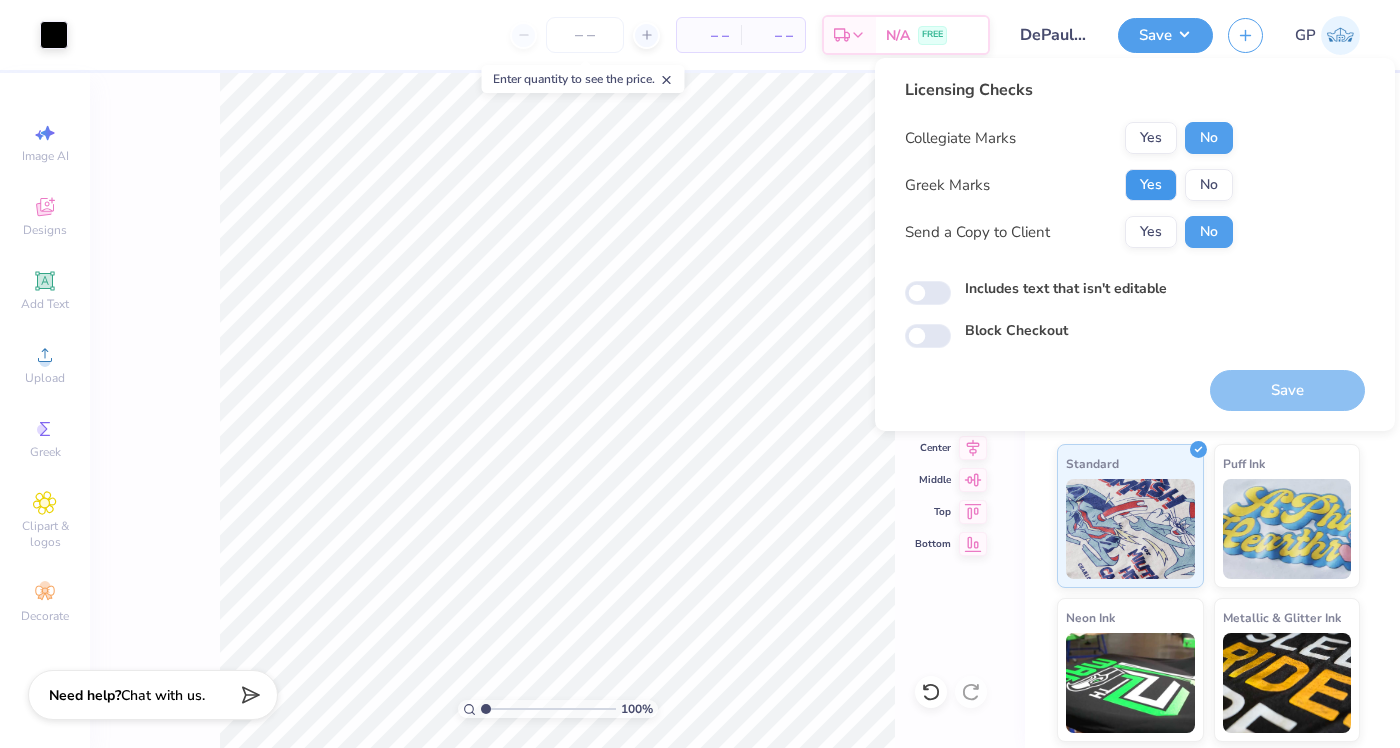 click on "Yes" at bounding box center [1151, 185] 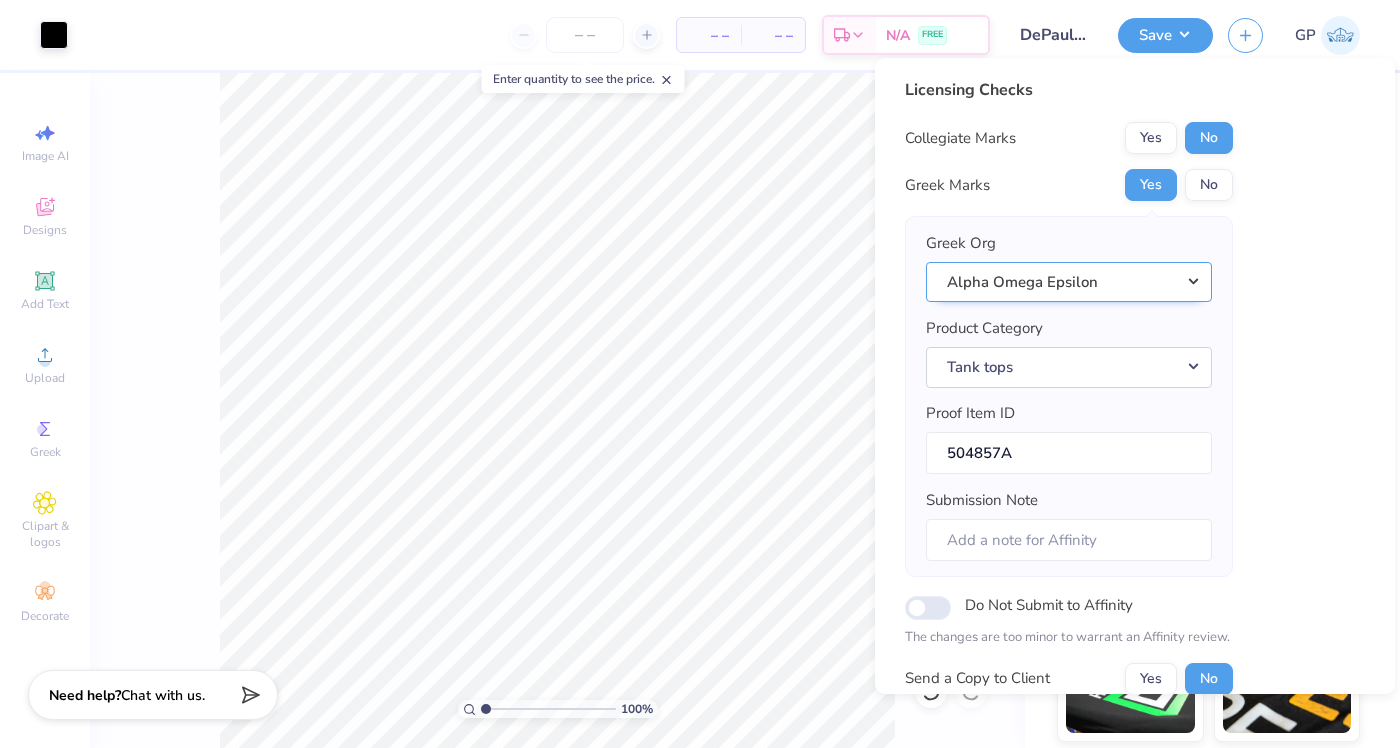 click on "Alpha Omega Epsilon" at bounding box center (1069, 282) 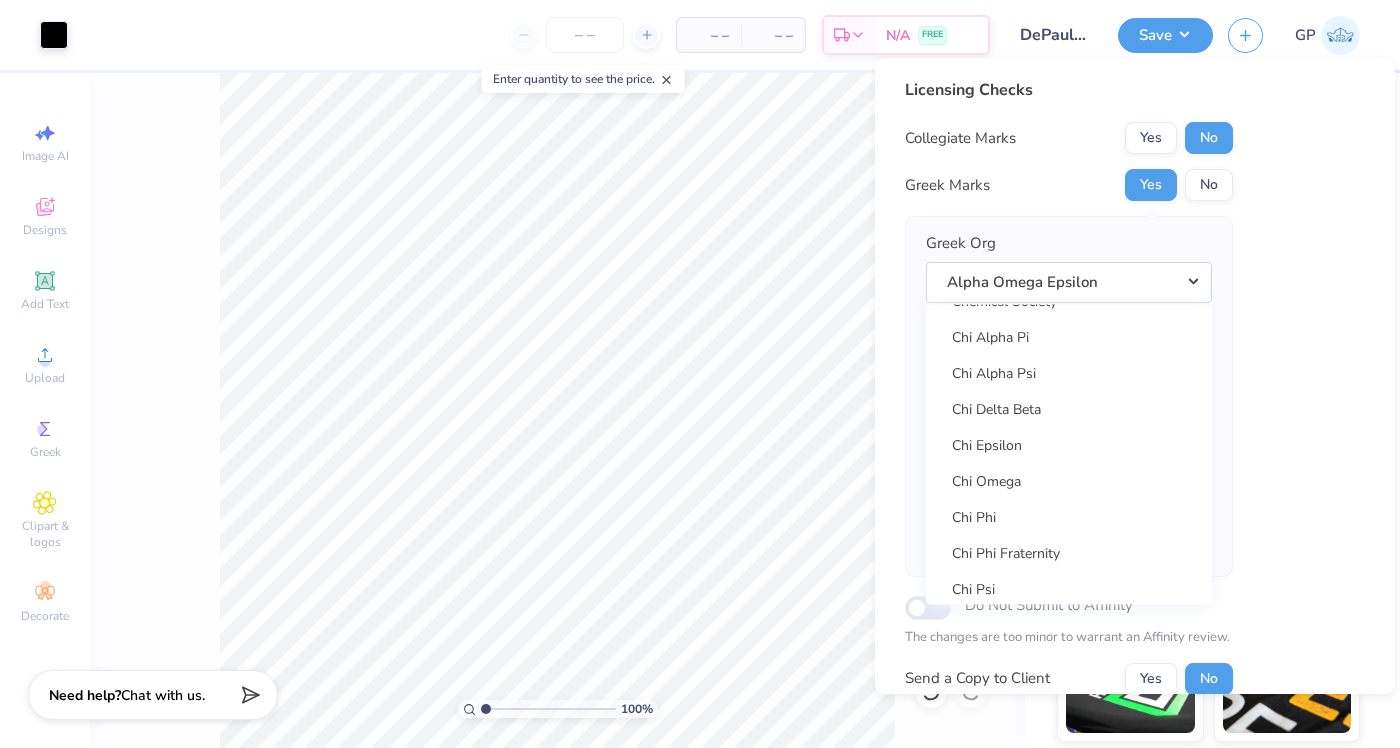 scroll, scrollTop: 3595, scrollLeft: 0, axis: vertical 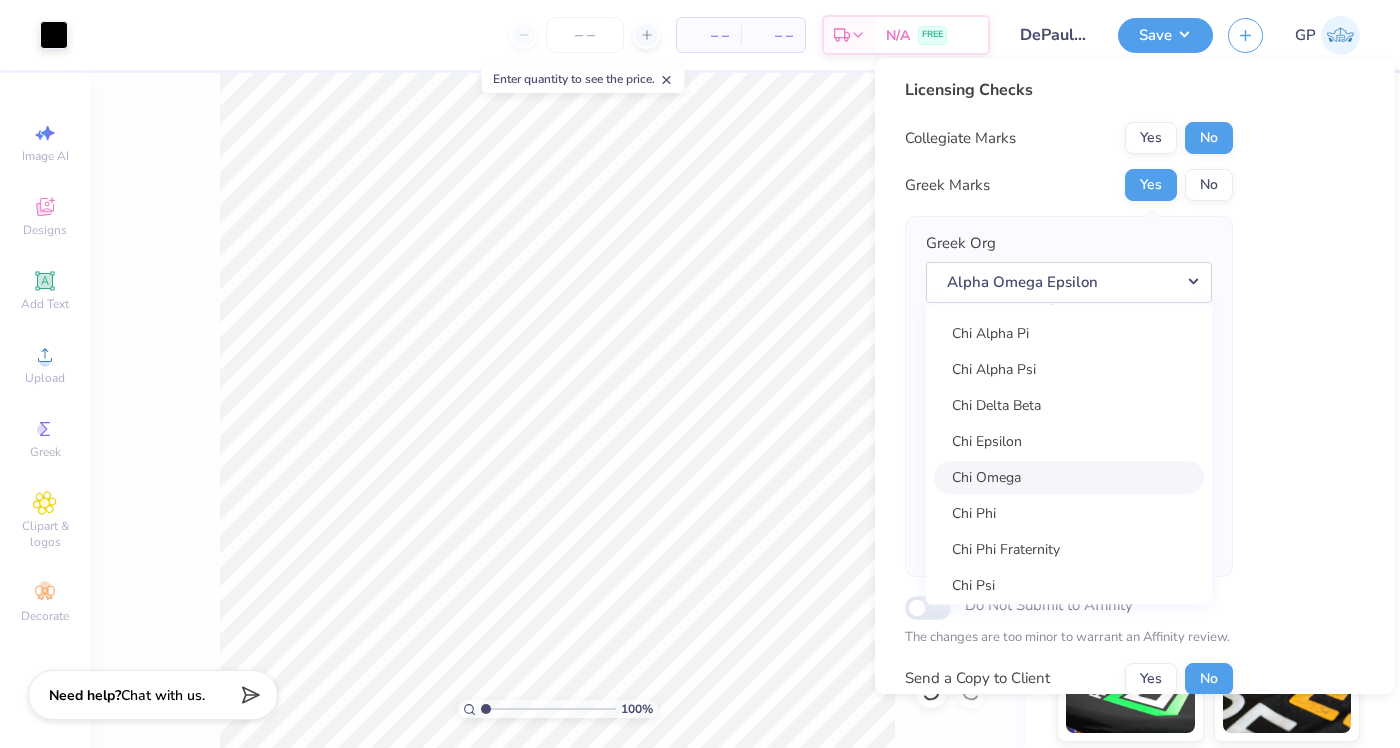 click on "Chi Omega" at bounding box center [1069, 477] 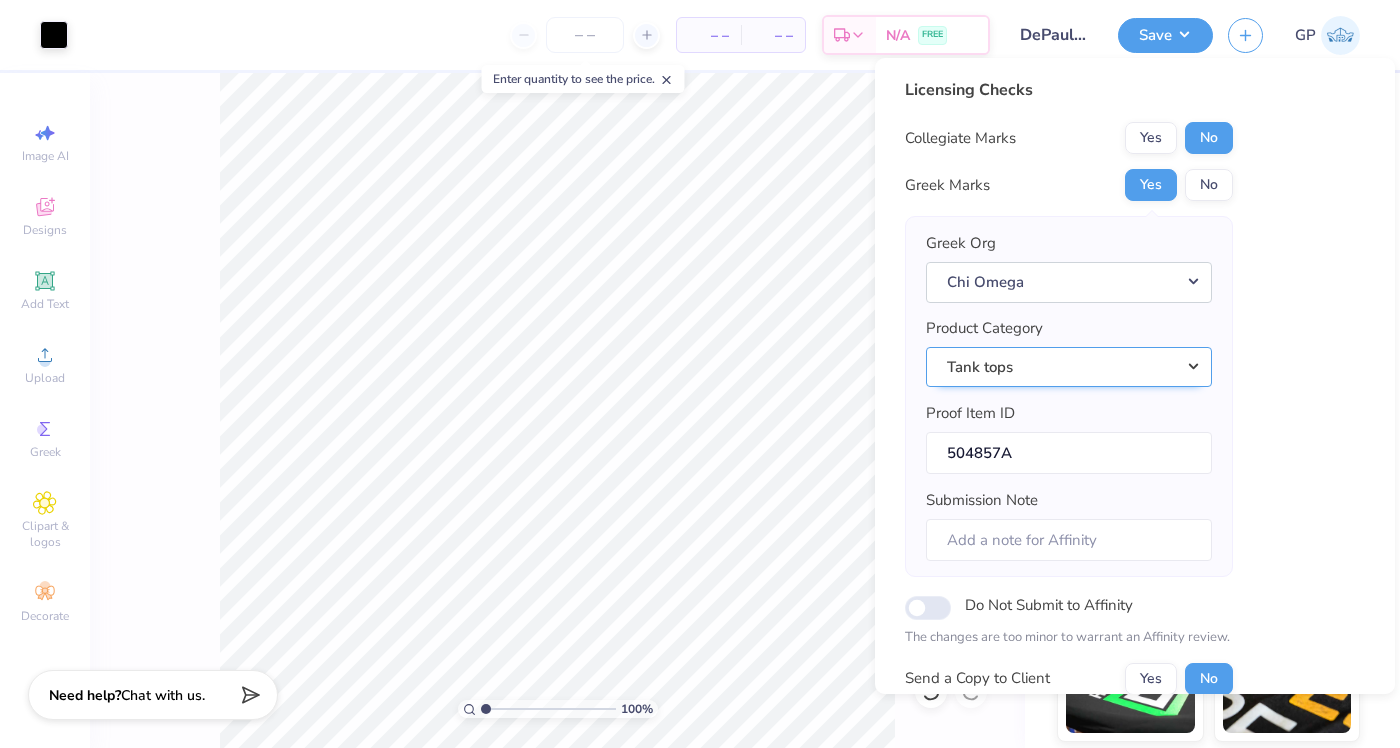 scroll, scrollTop: 183, scrollLeft: 0, axis: vertical 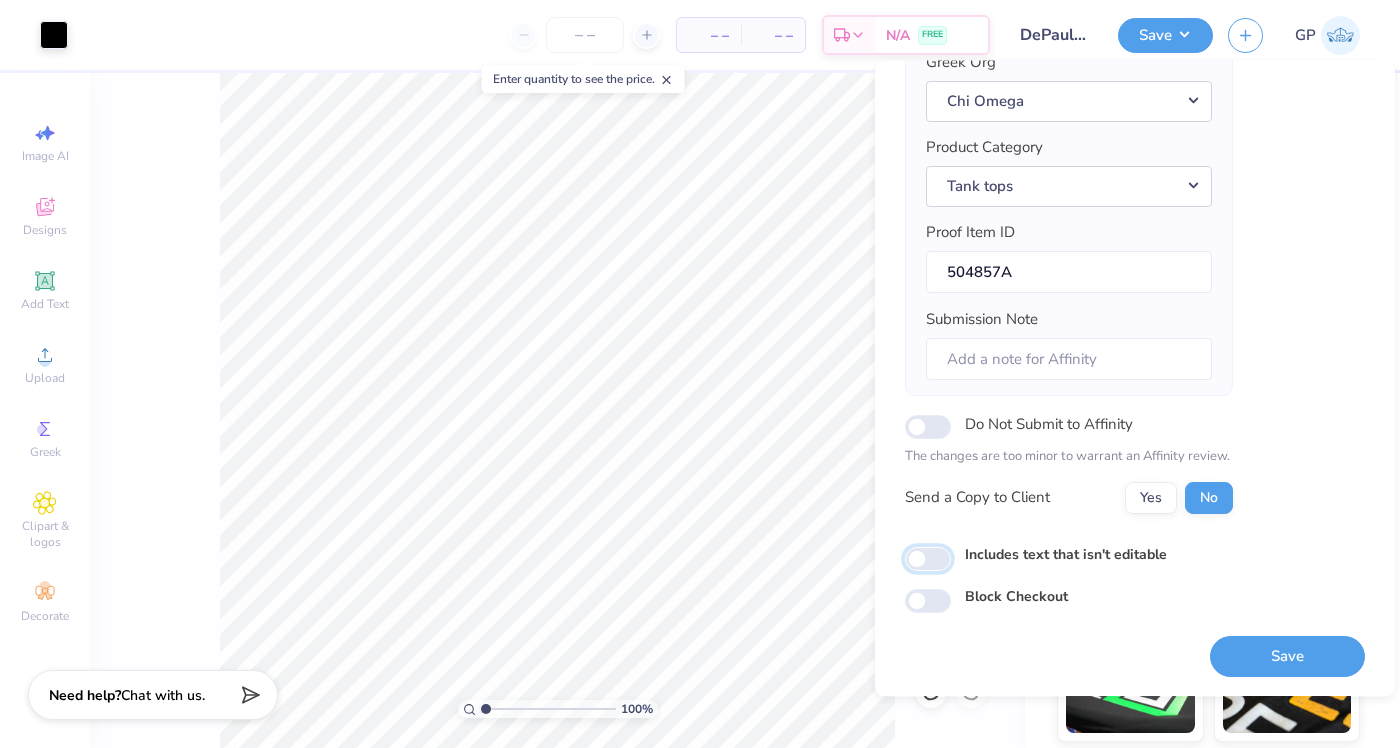 click on "Includes text that isn't editable" at bounding box center (928, 559) 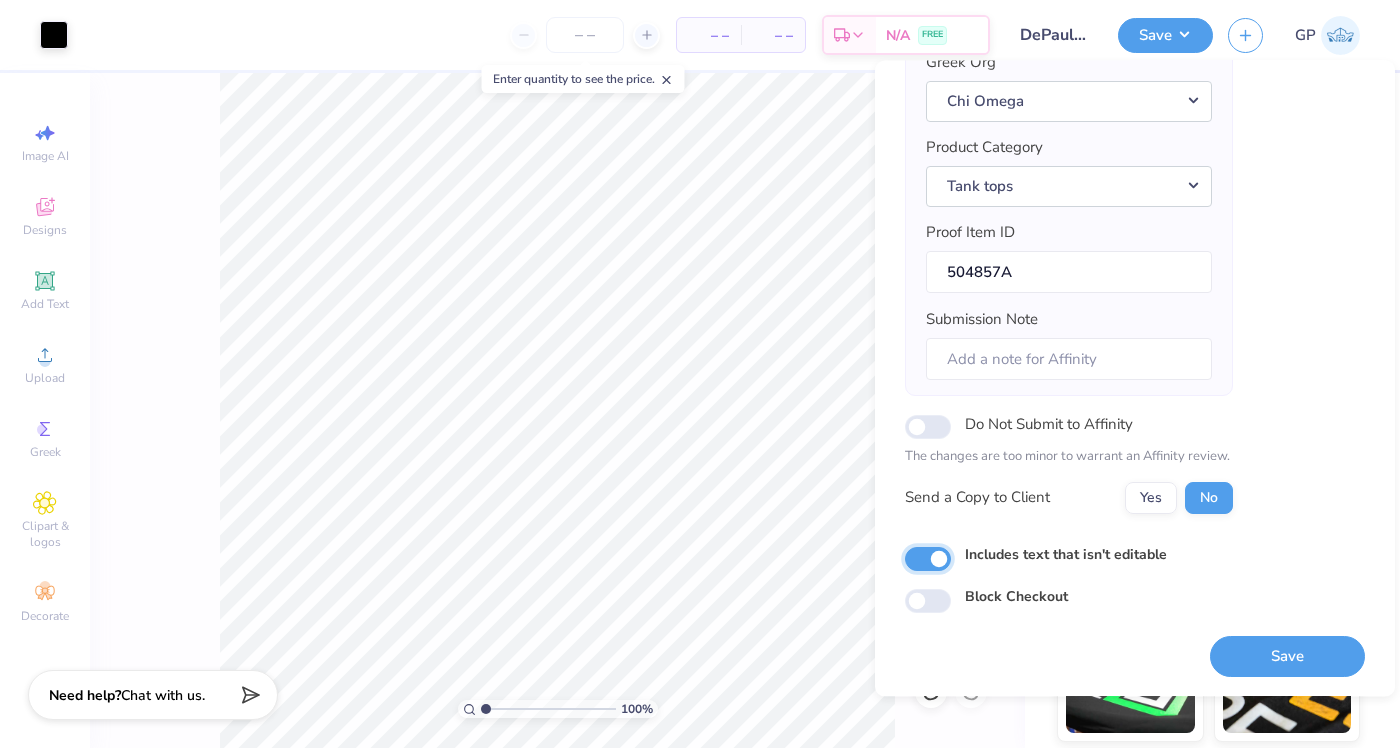 checkbox on "true" 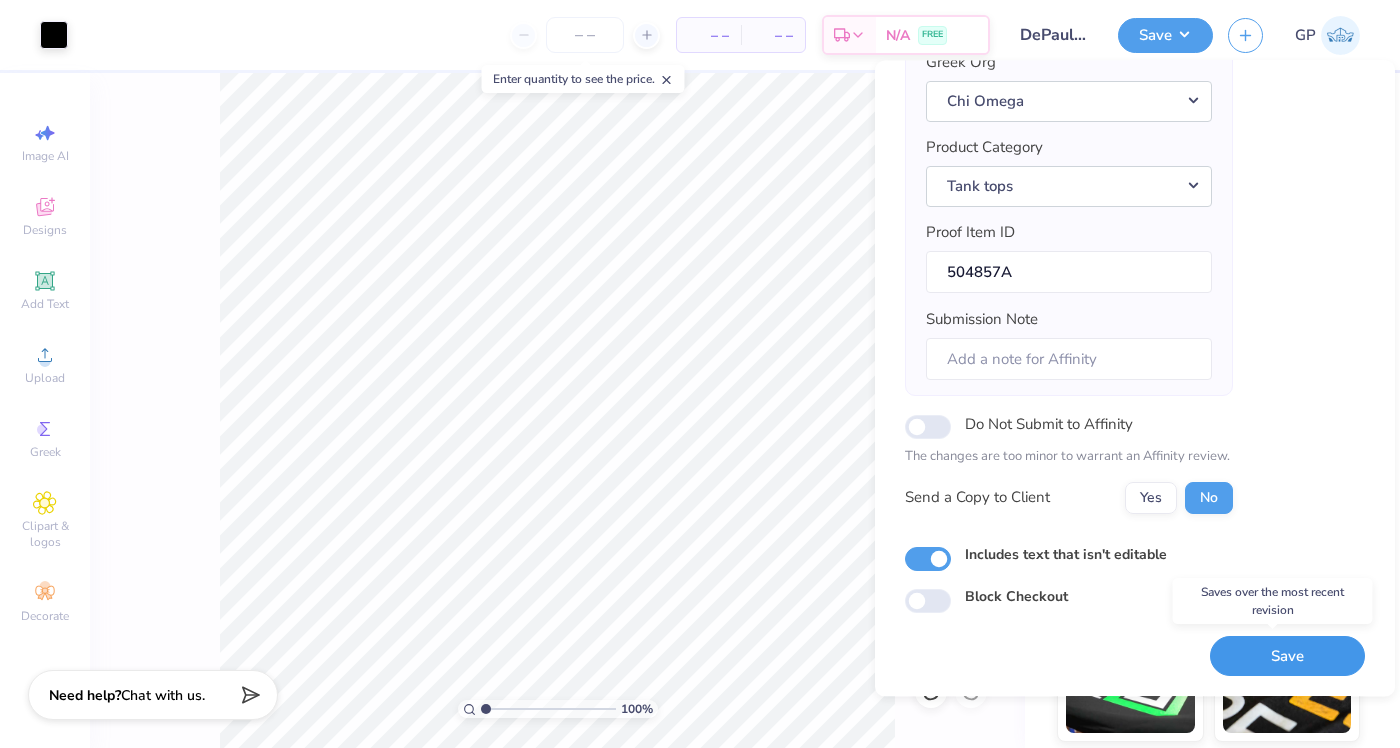click on "Save" at bounding box center (1287, 656) 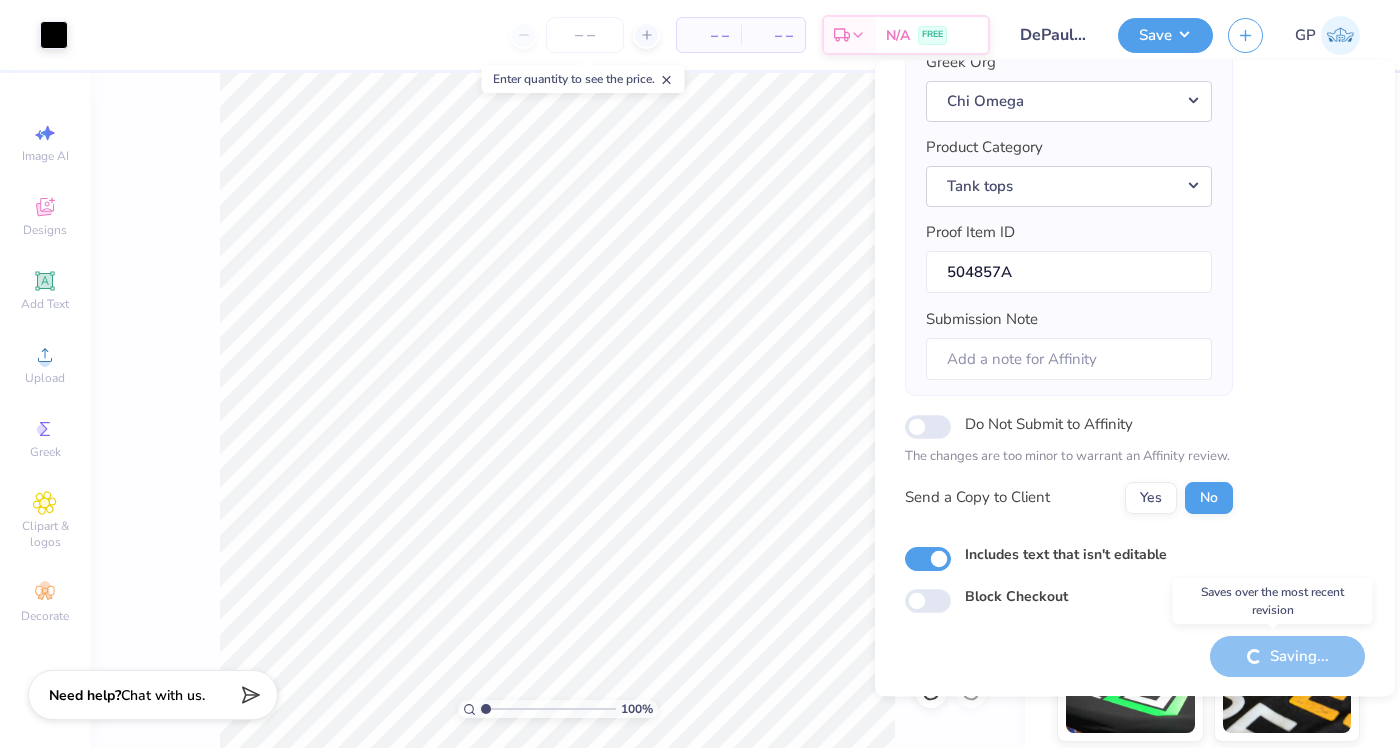 click on "Saving..." at bounding box center (1287, 656) 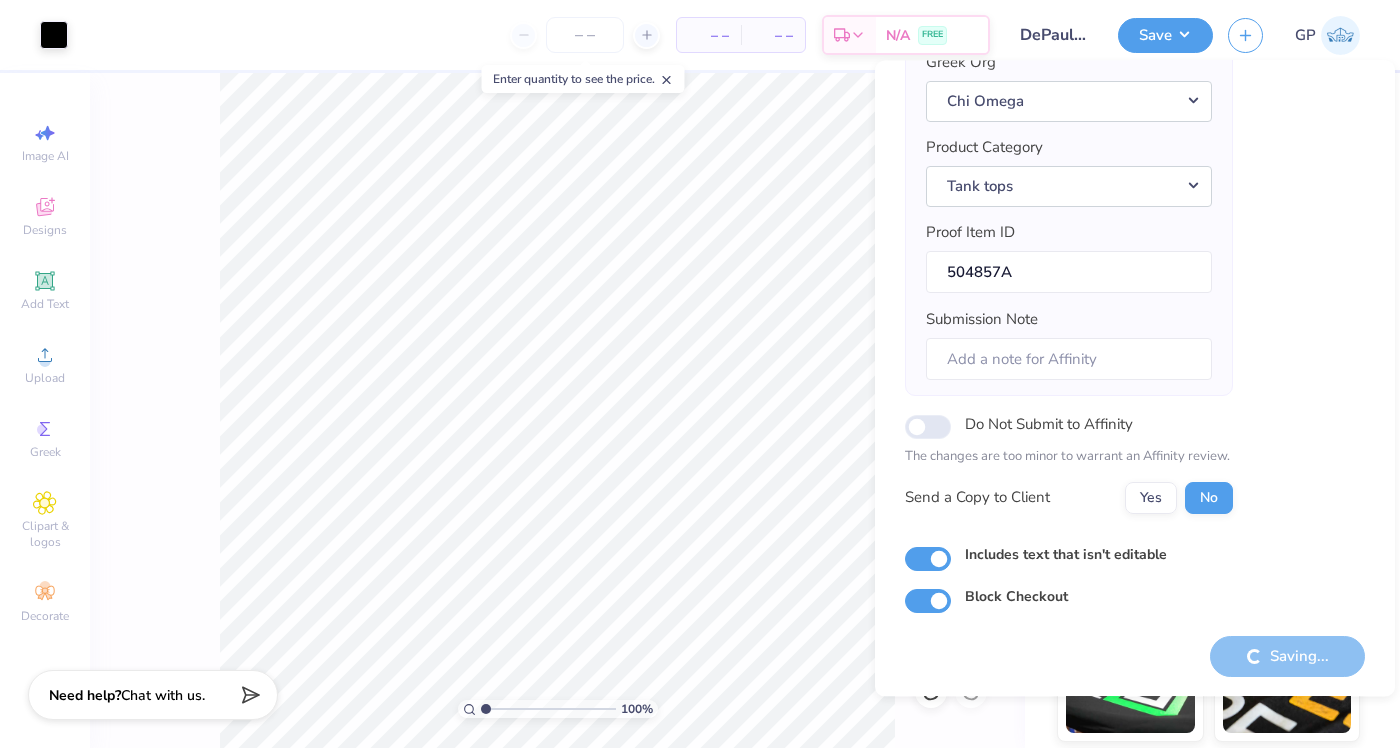 checkbox on "true" 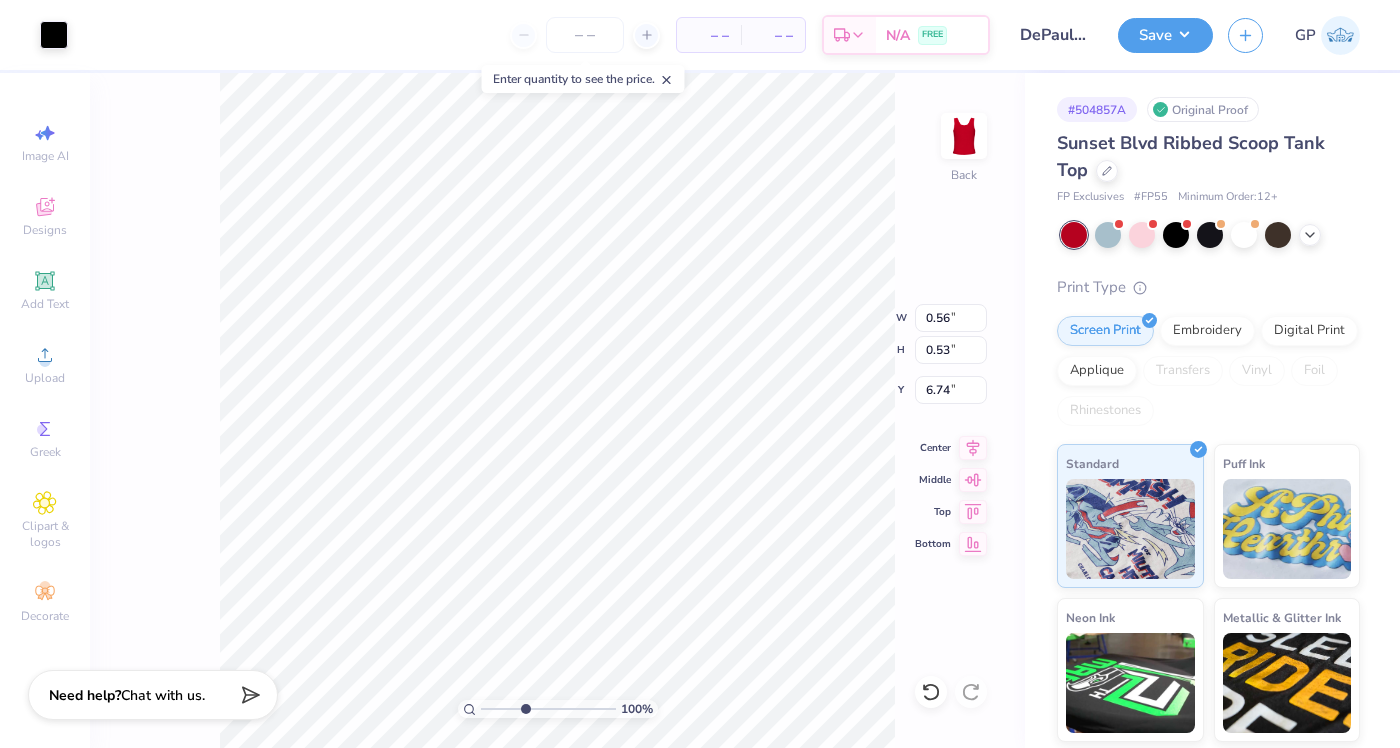 type on "3.95" 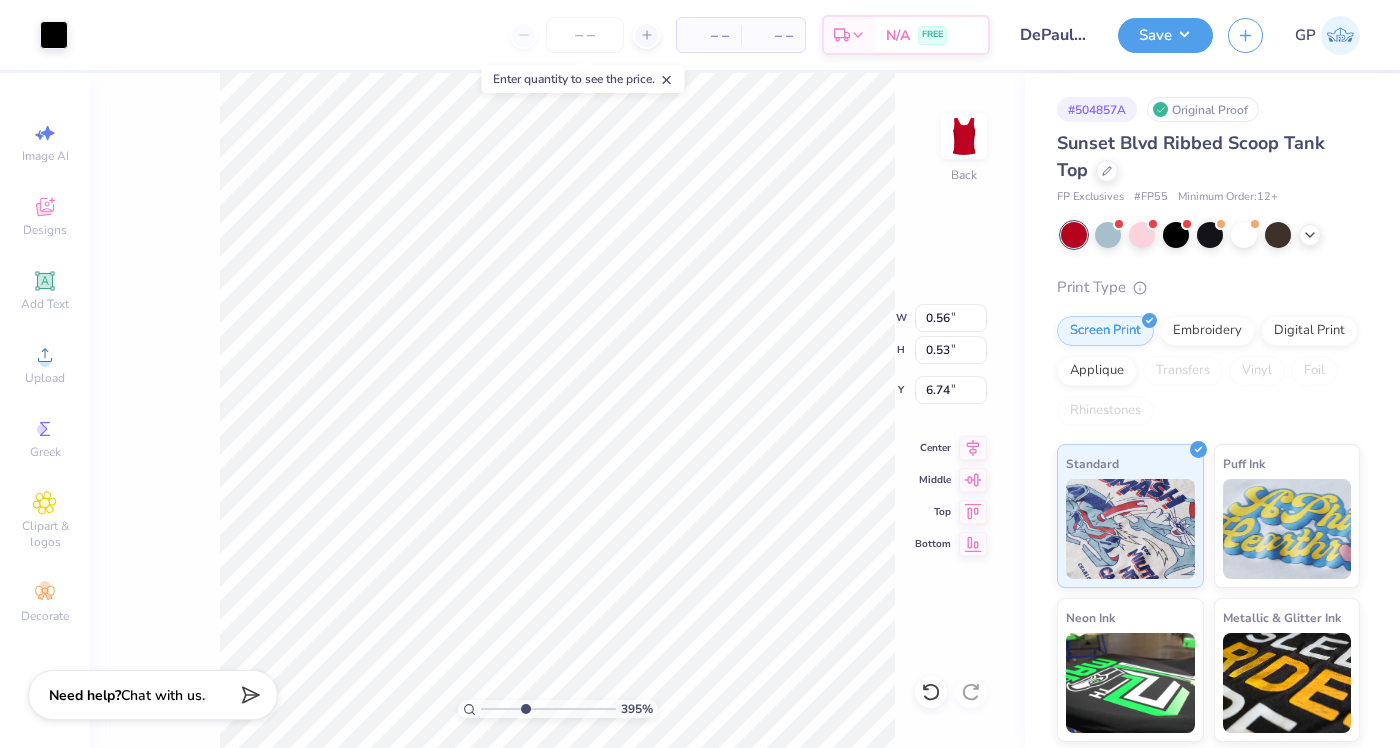 type on "6.71" 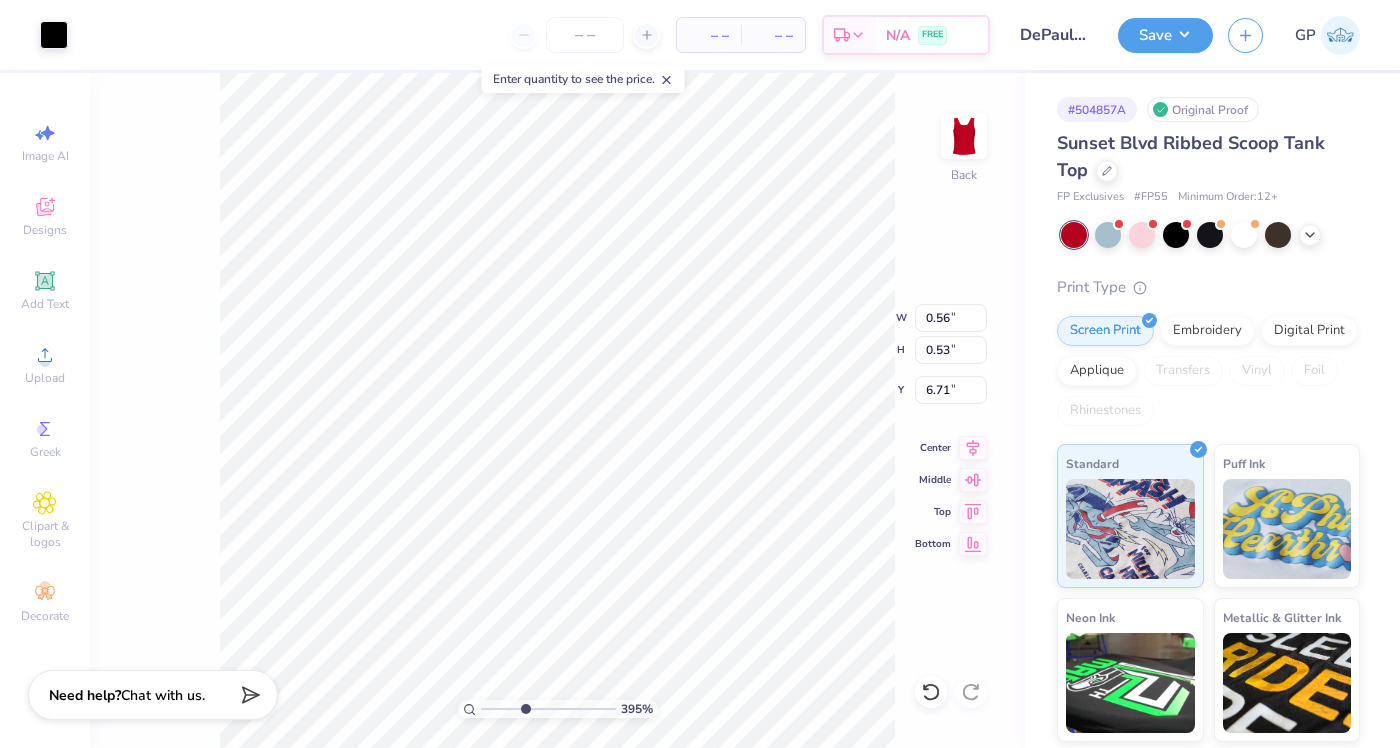 type on "1.23" 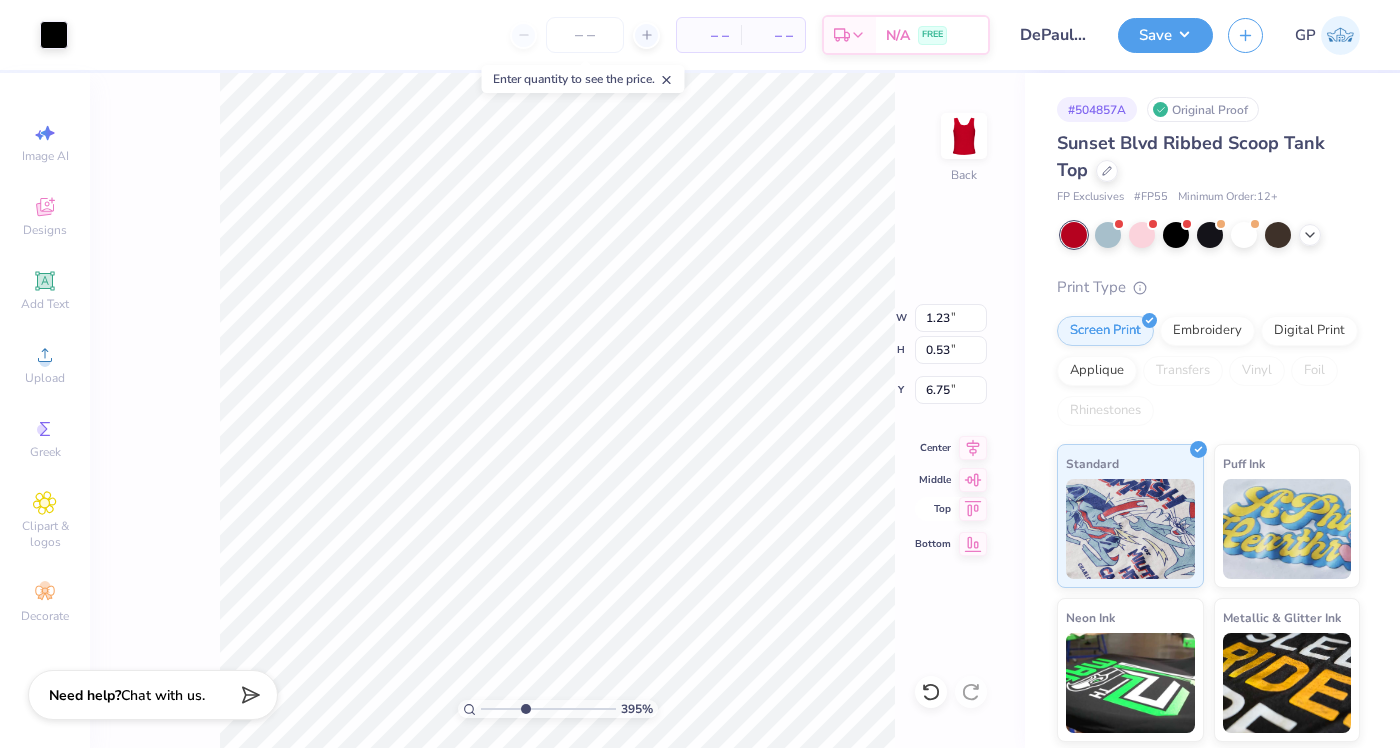 type on "6.75" 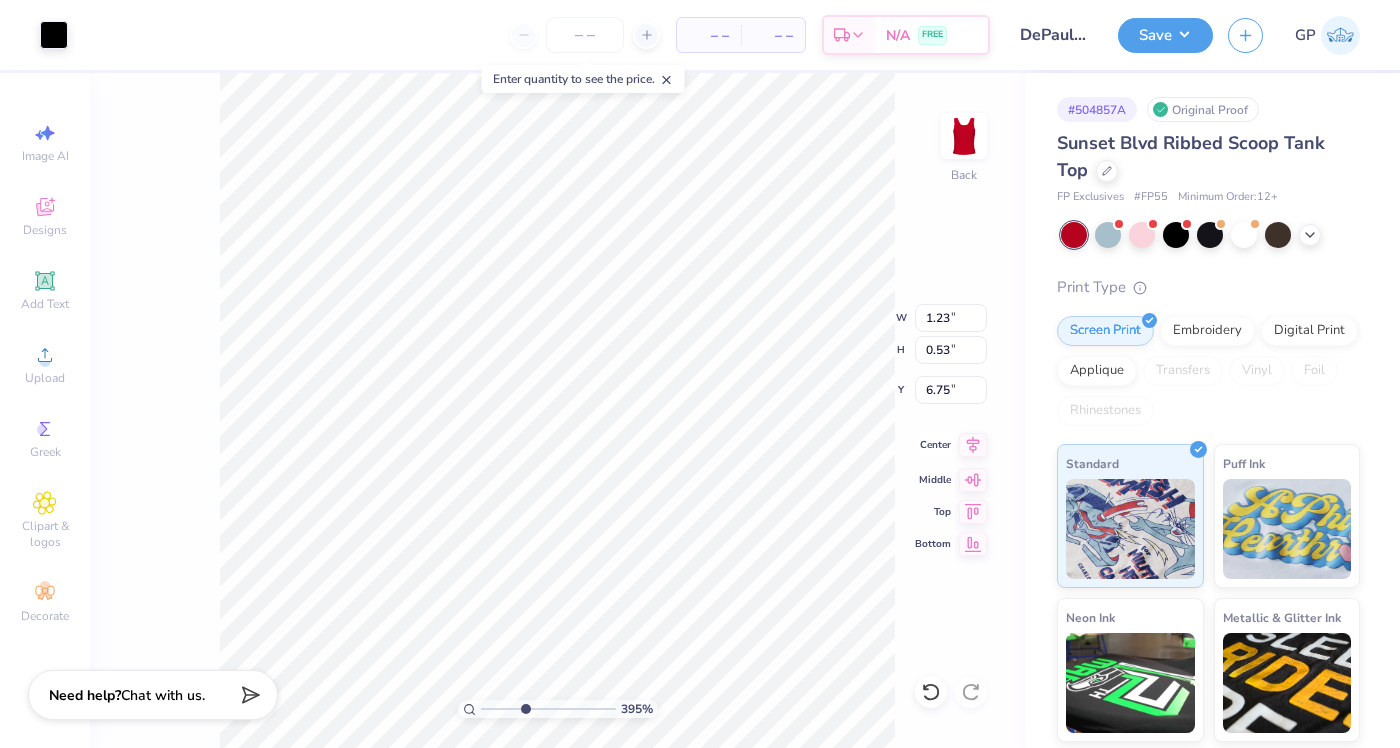 click 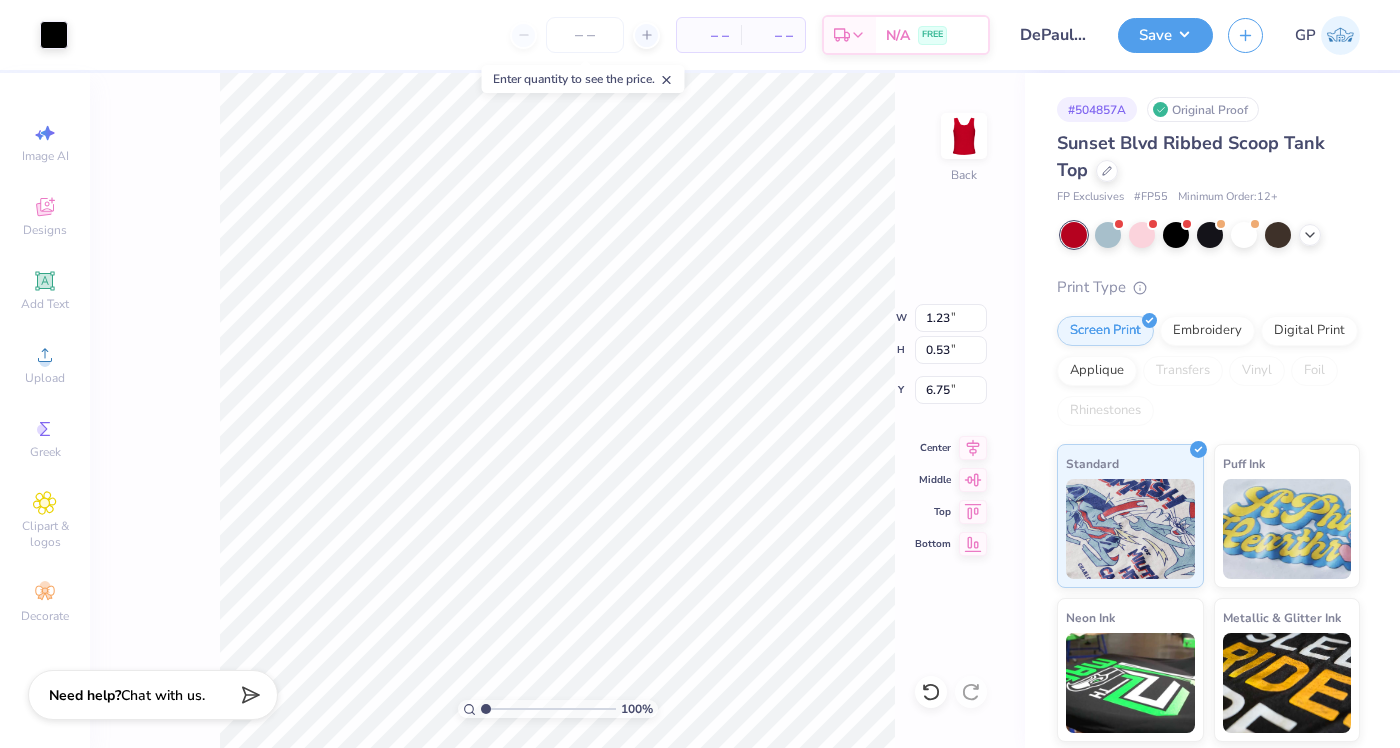 drag, startPoint x: 524, startPoint y: 705, endPoint x: 465, endPoint y: 702, distance: 59.07622 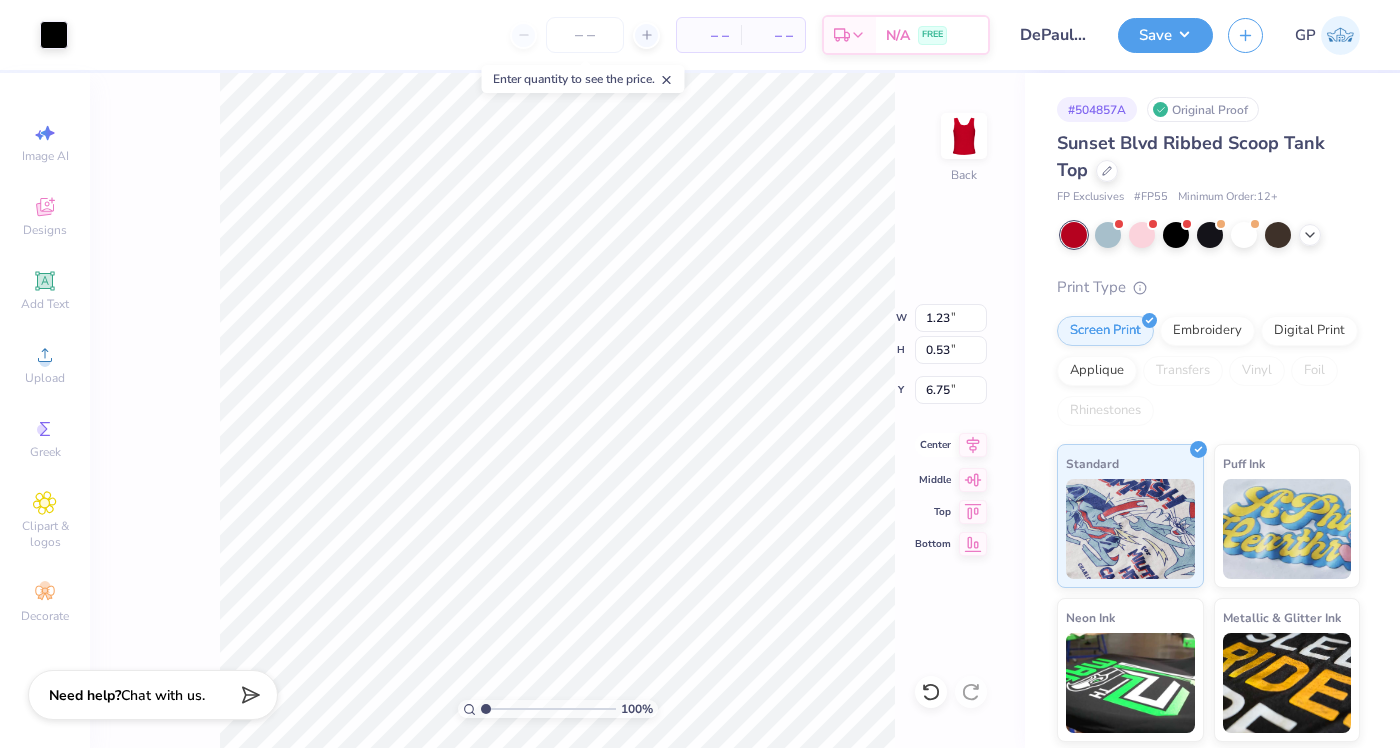 click 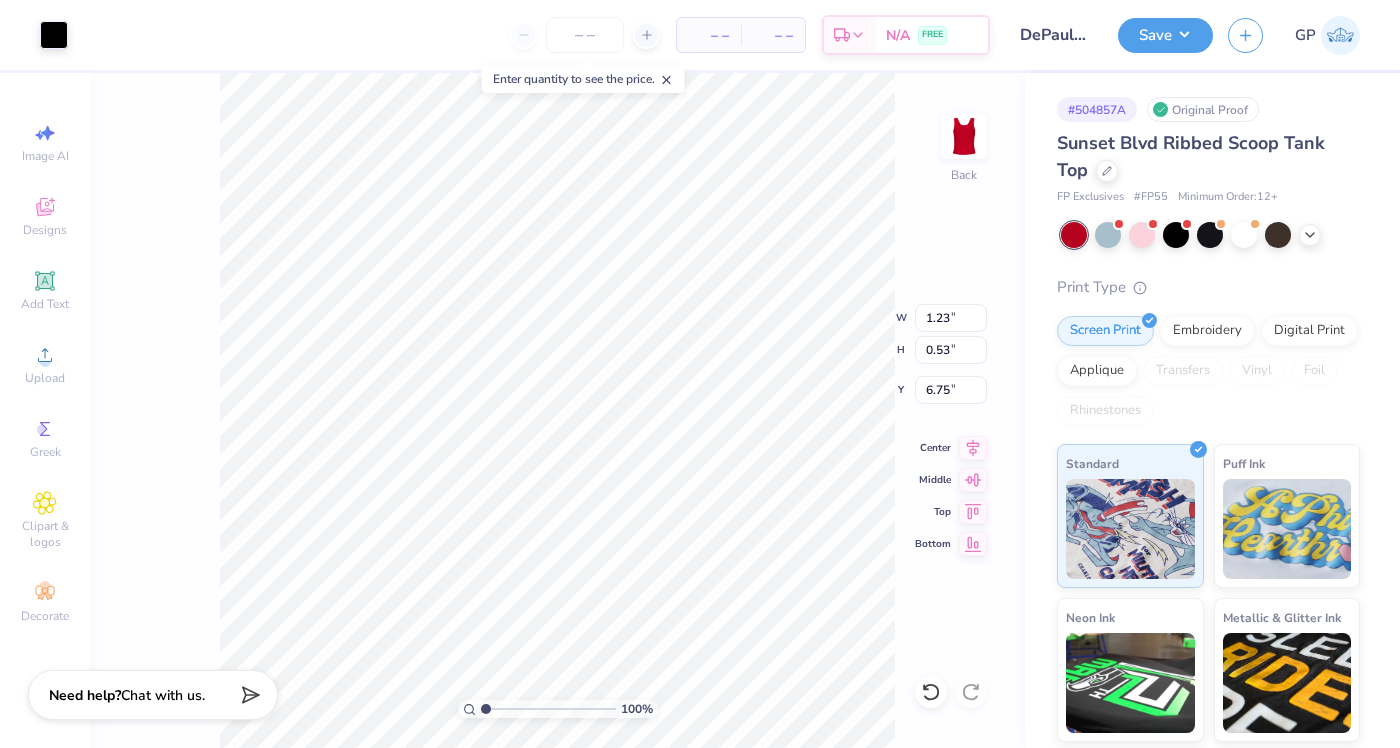 type on "6.00" 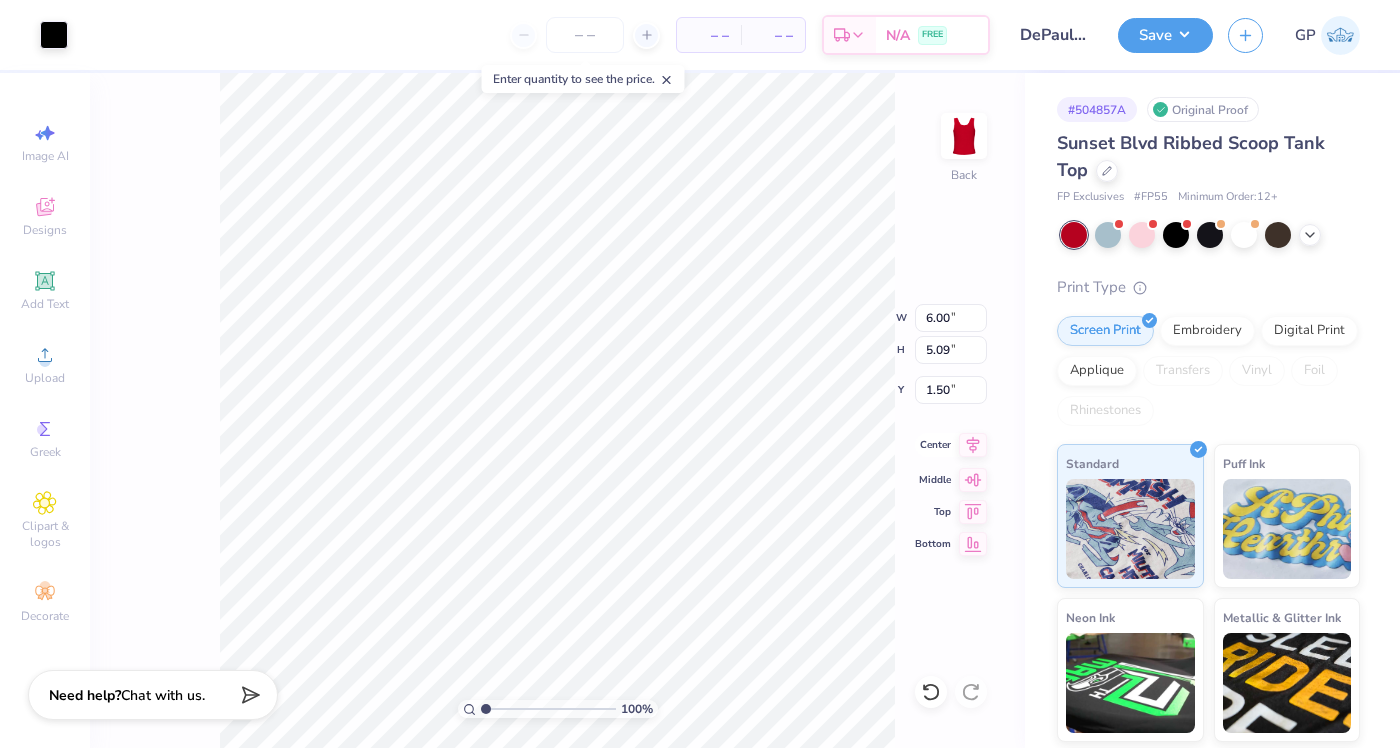 click 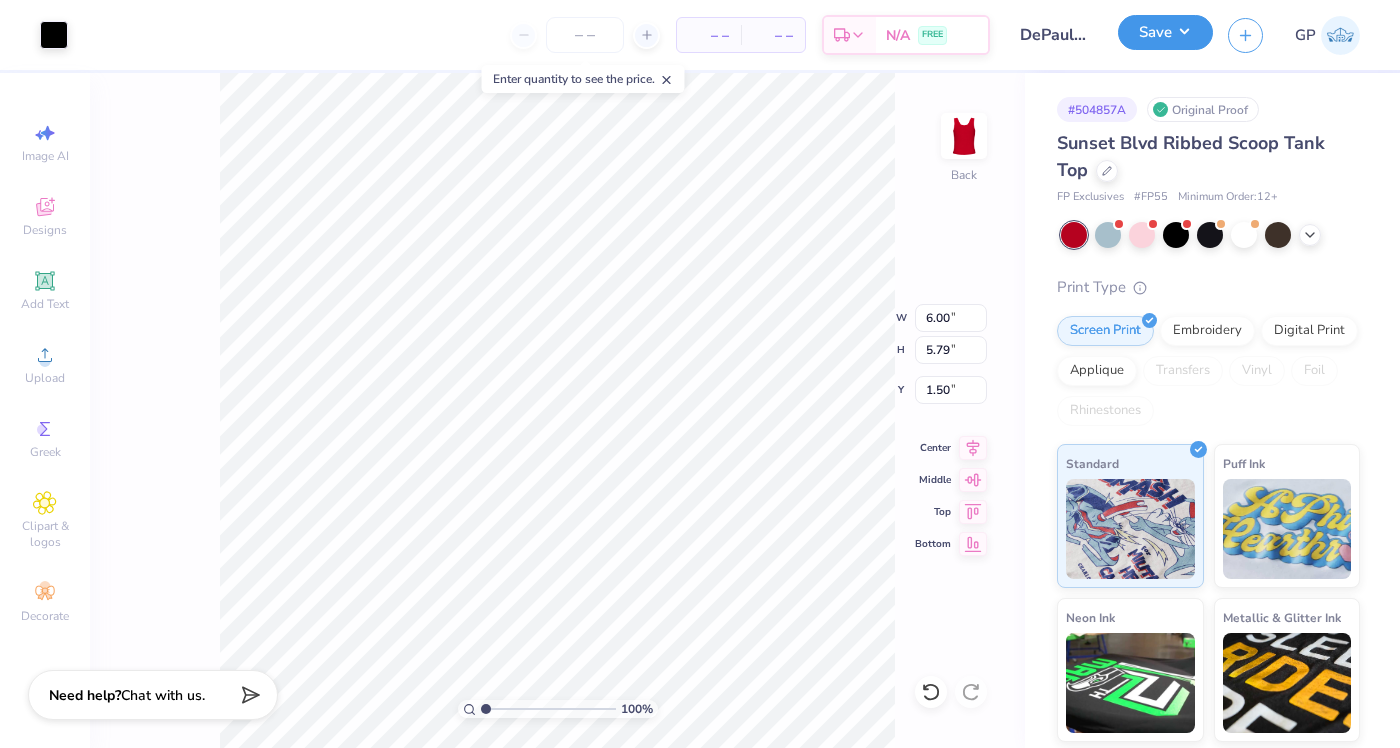 click on "Save" at bounding box center [1165, 32] 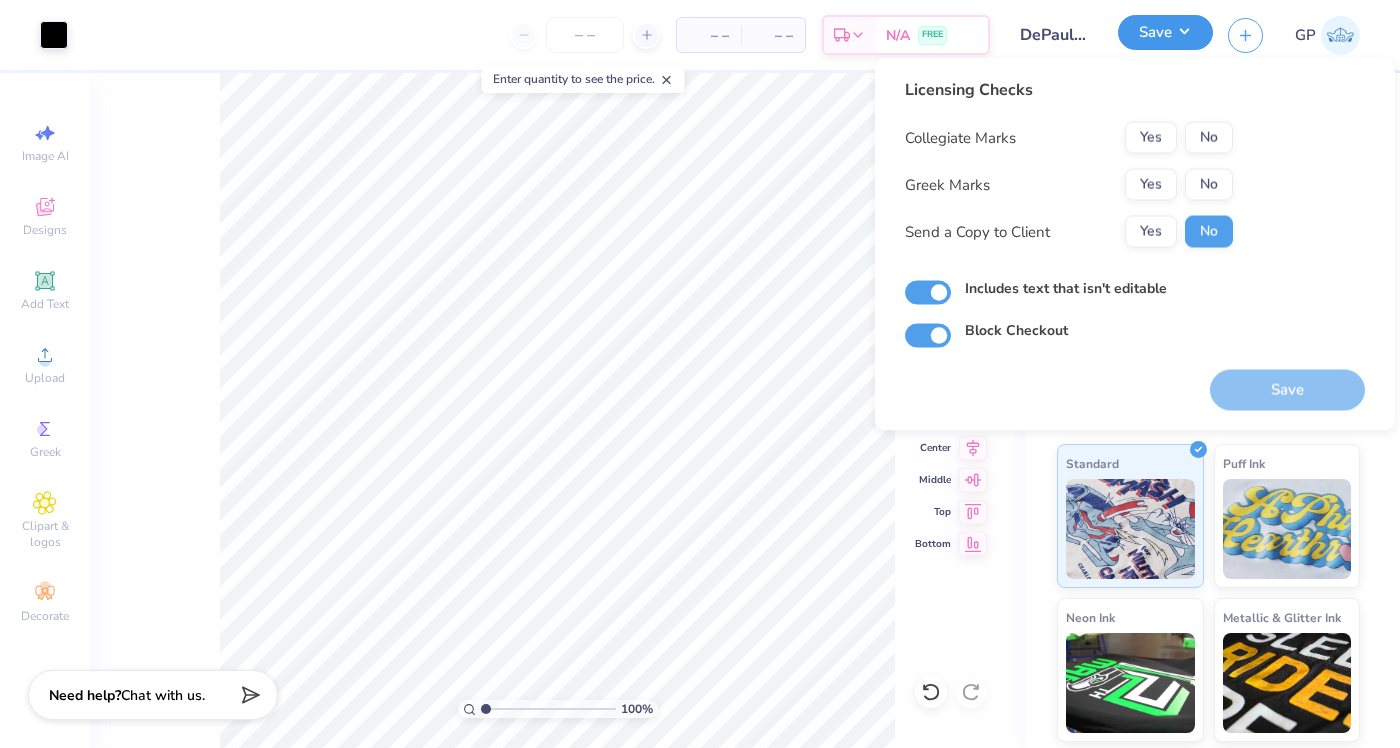 click on "Save" at bounding box center (1165, 32) 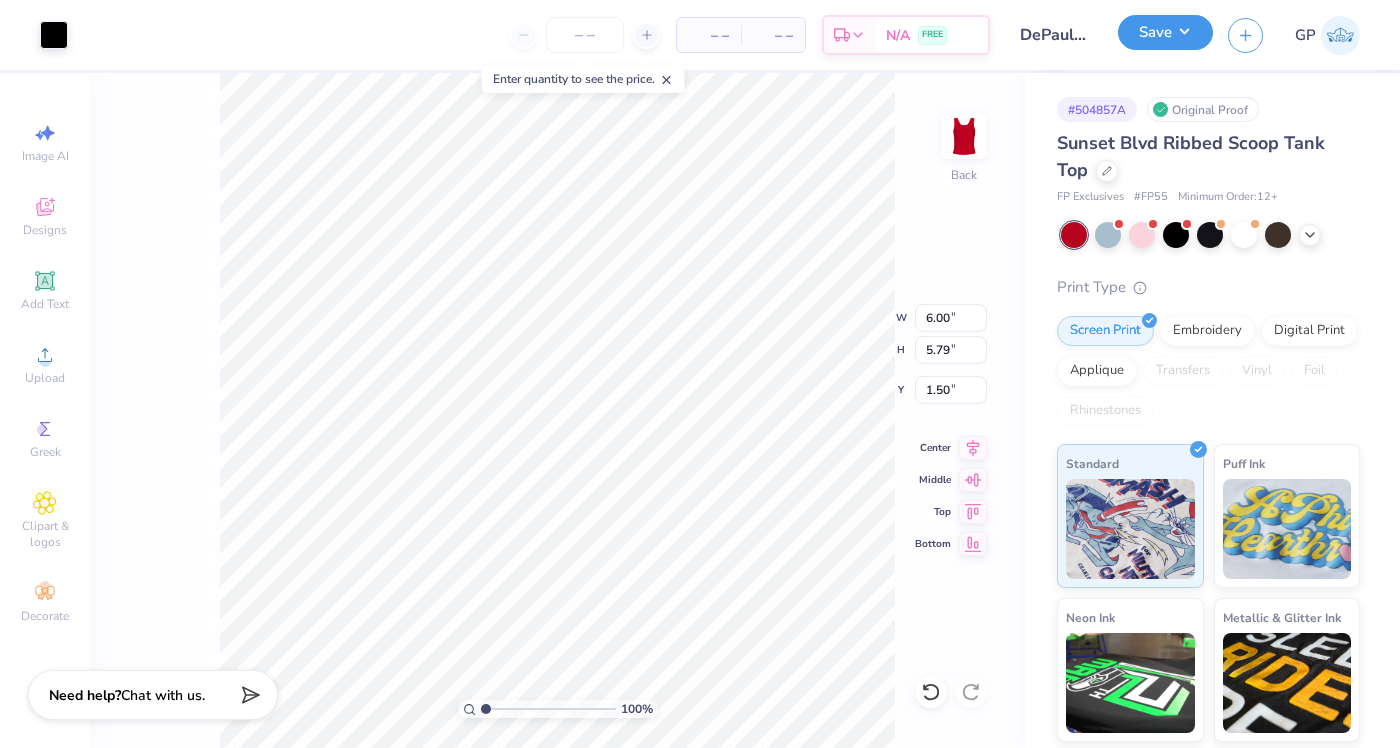 click on "Save" at bounding box center [1165, 32] 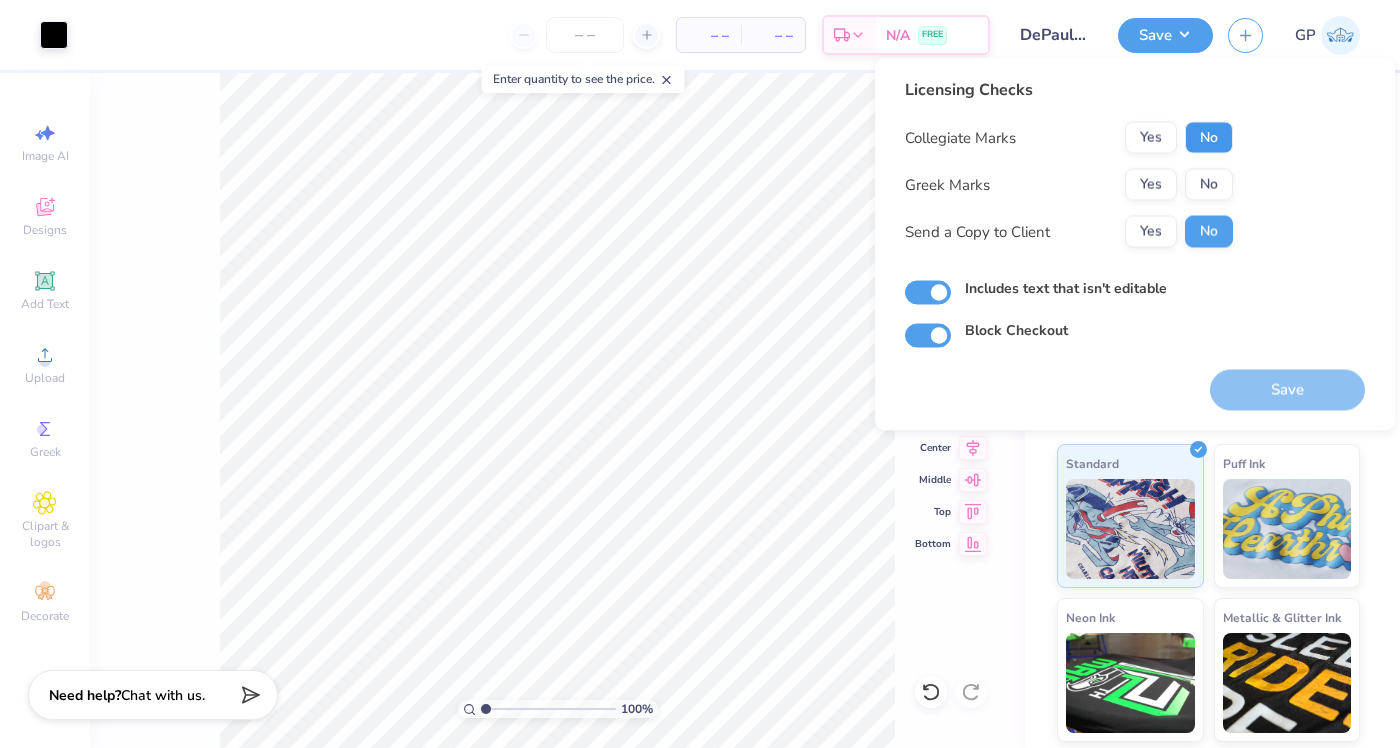 click on "No" at bounding box center (1209, 138) 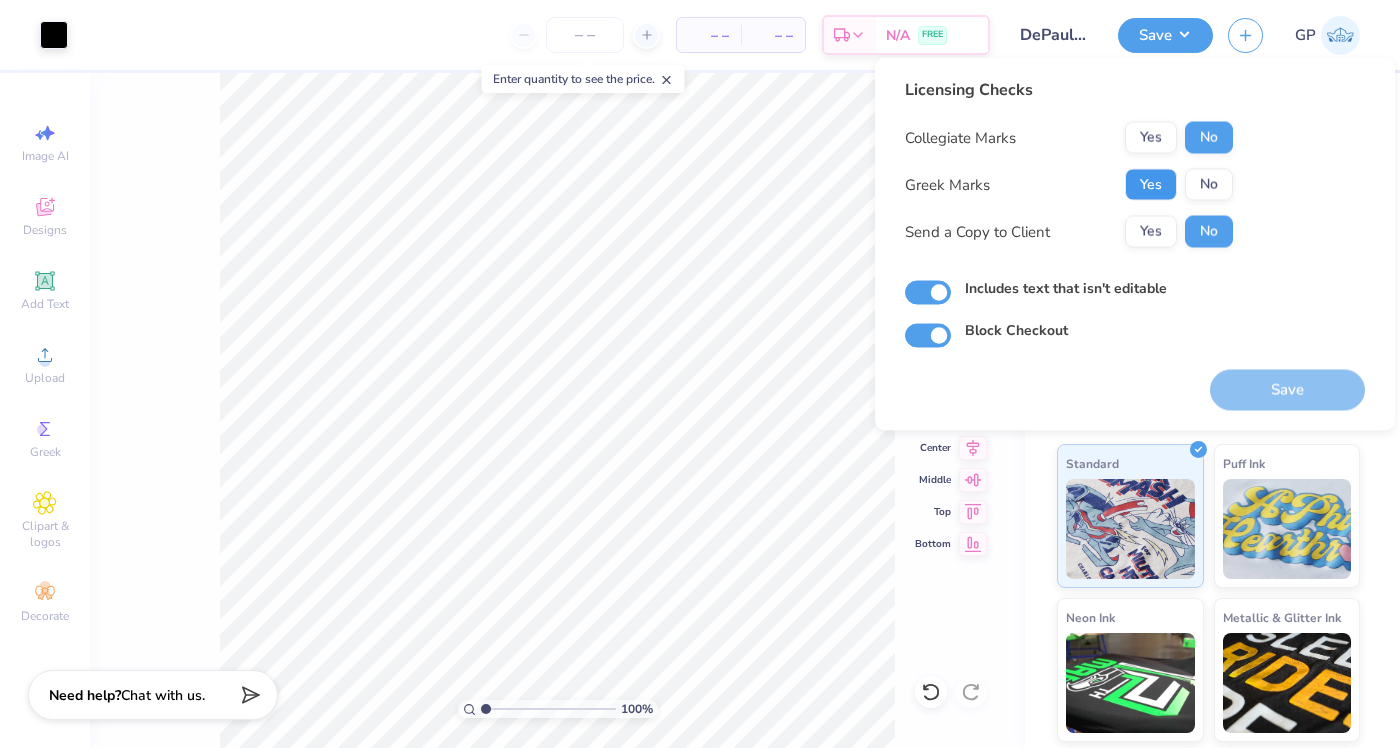 click on "Yes" at bounding box center [1151, 185] 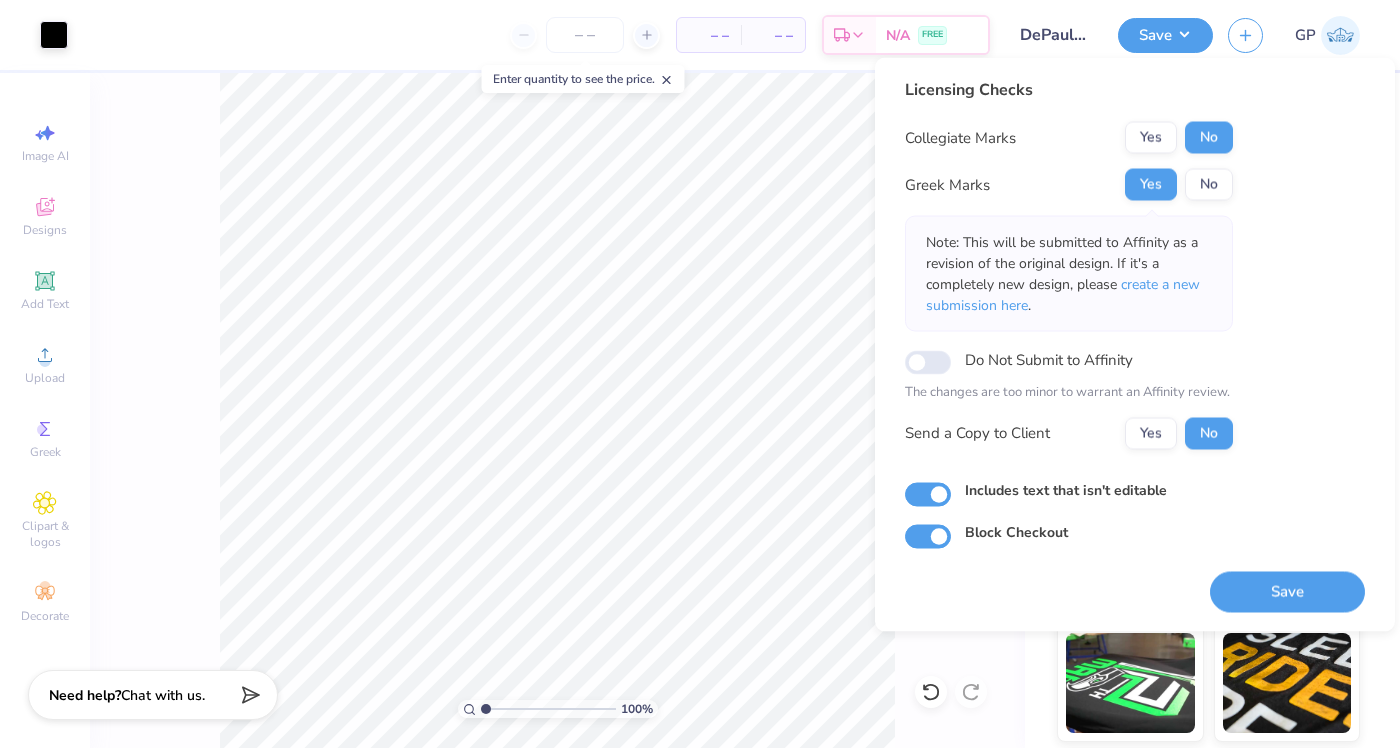 click on "Save" at bounding box center [1287, 580] 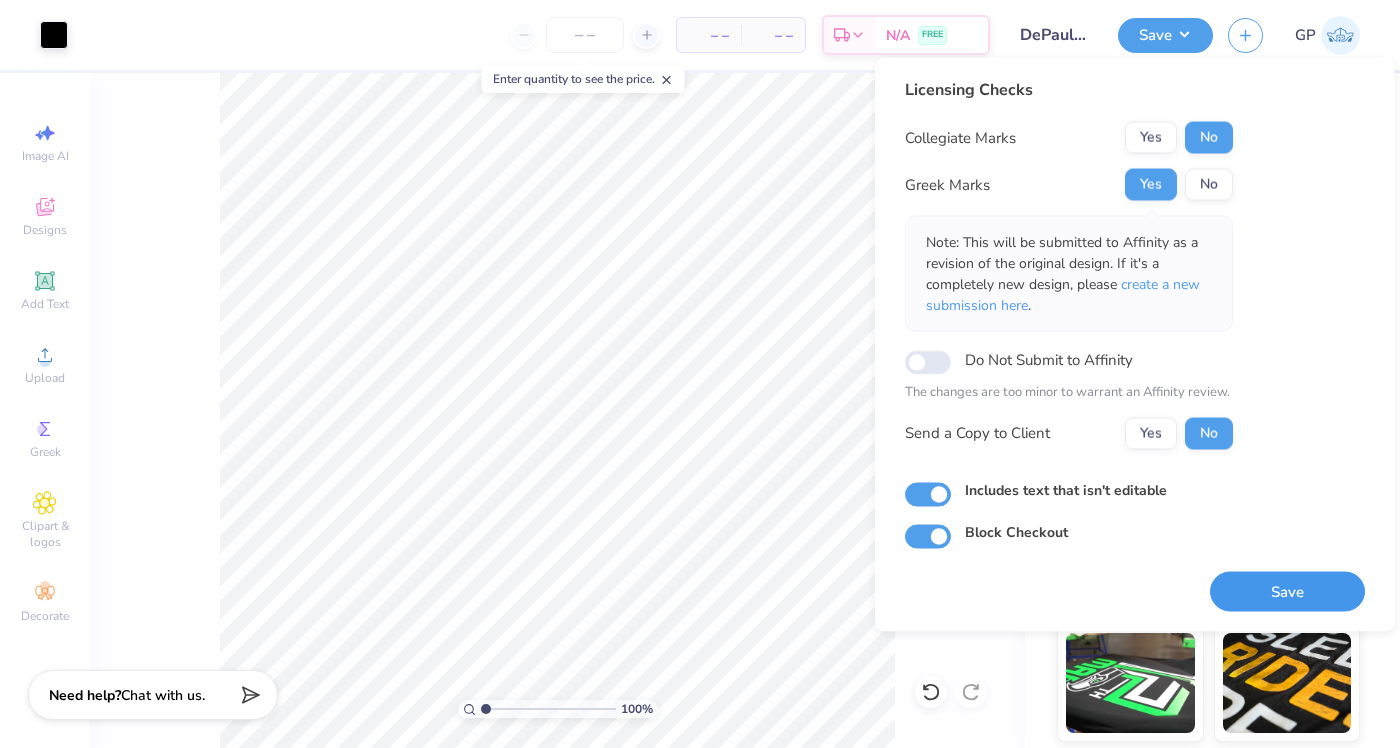 click on "Save" at bounding box center [1287, 591] 